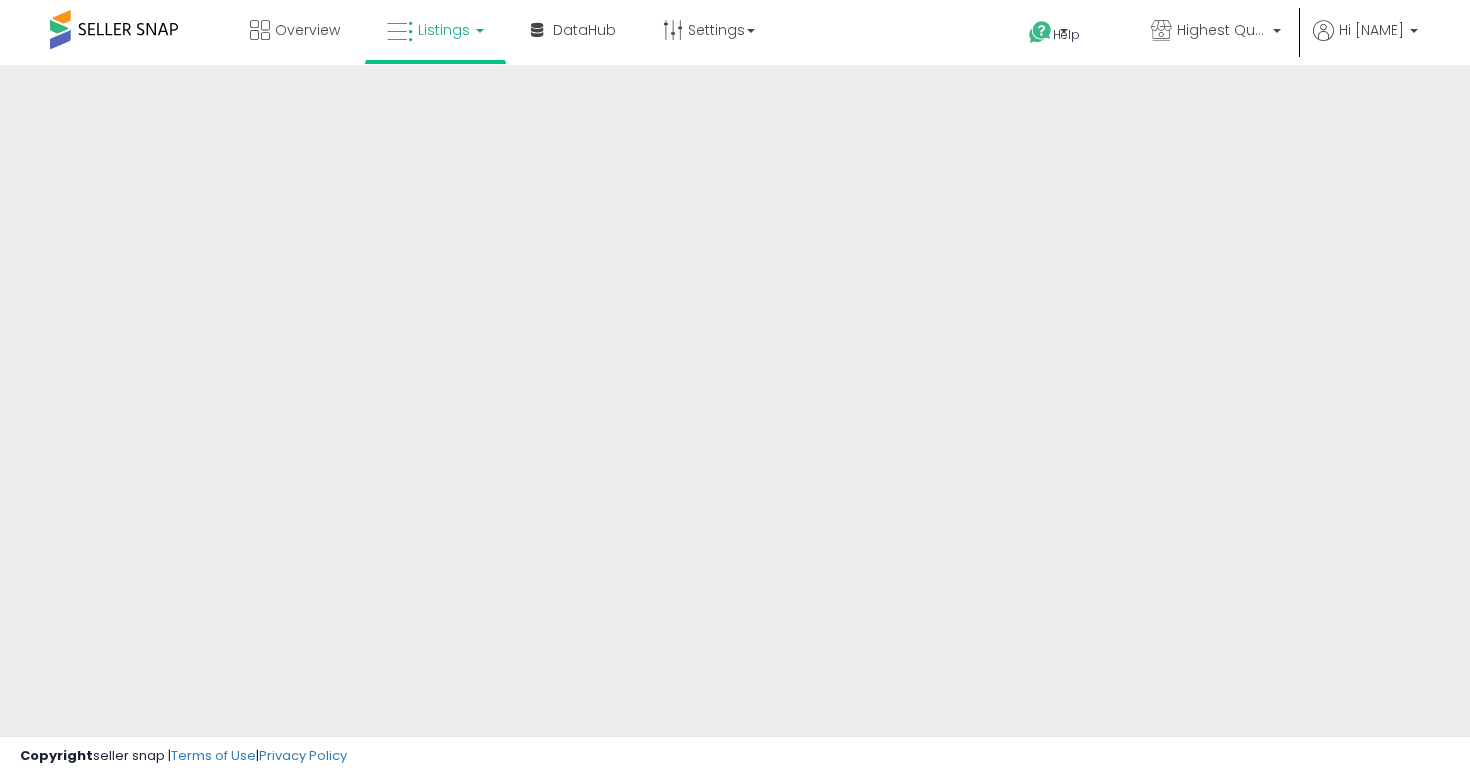 scroll, scrollTop: 53, scrollLeft: 0, axis: vertical 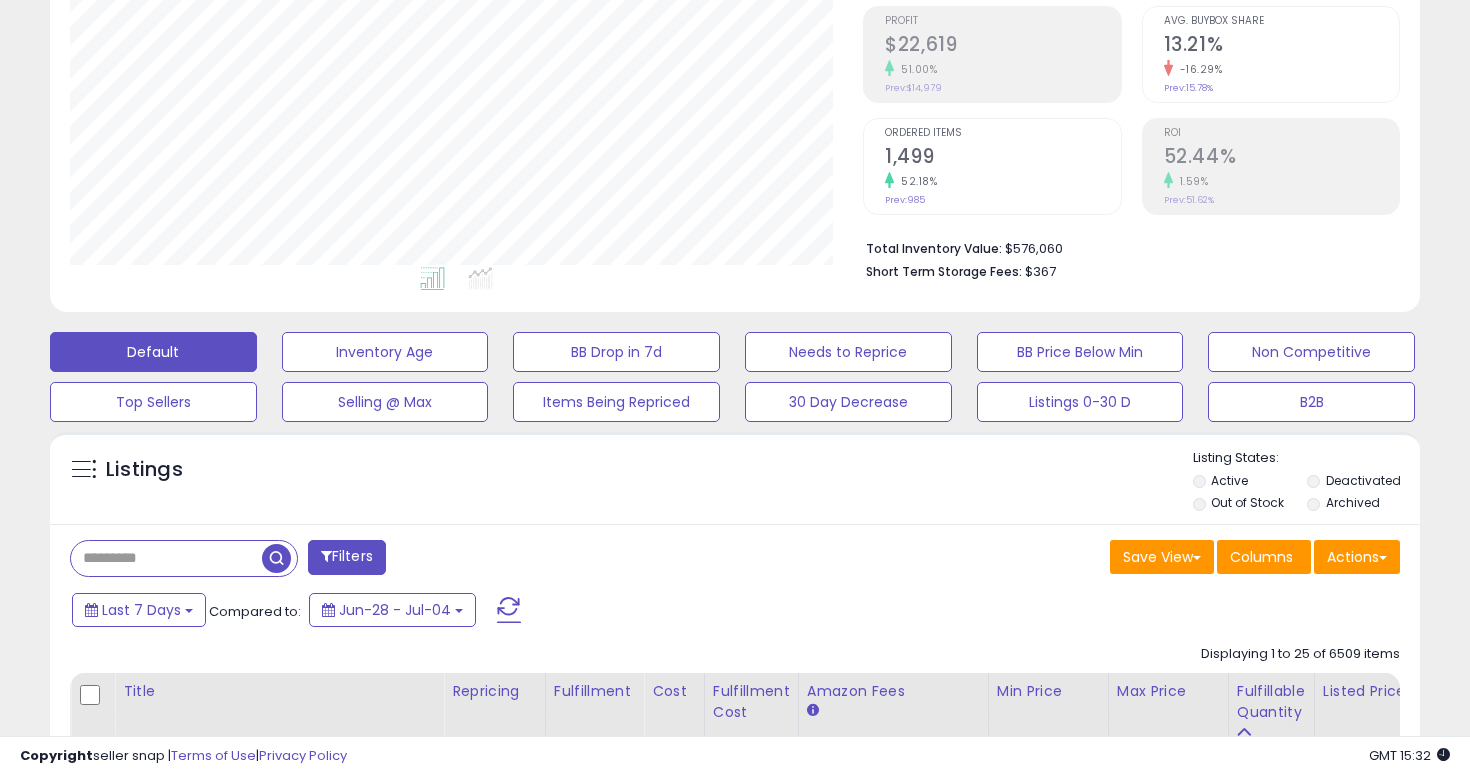 click on "Total Inventory Value:" at bounding box center [934, 248] 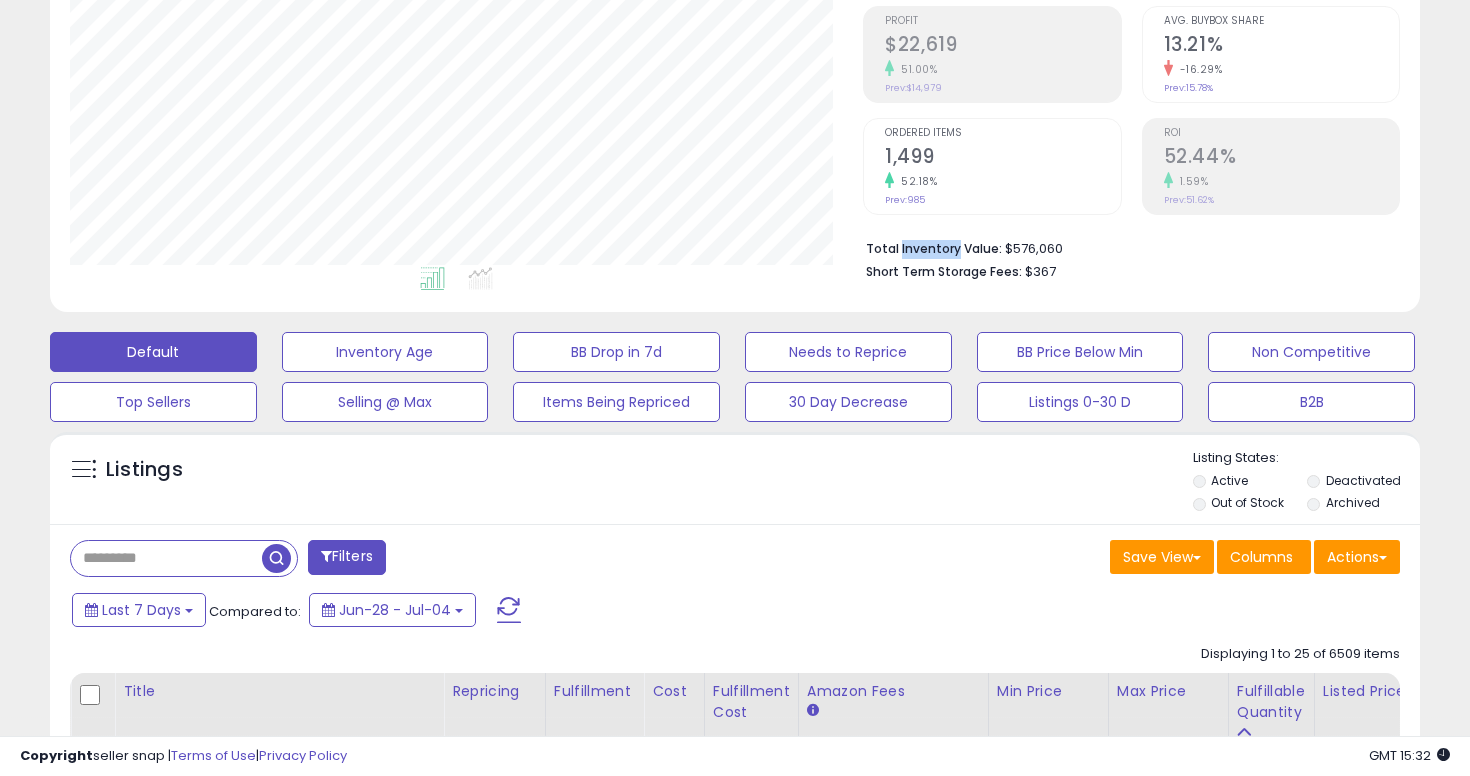 click on "Total Inventory Value:" at bounding box center (934, 248) 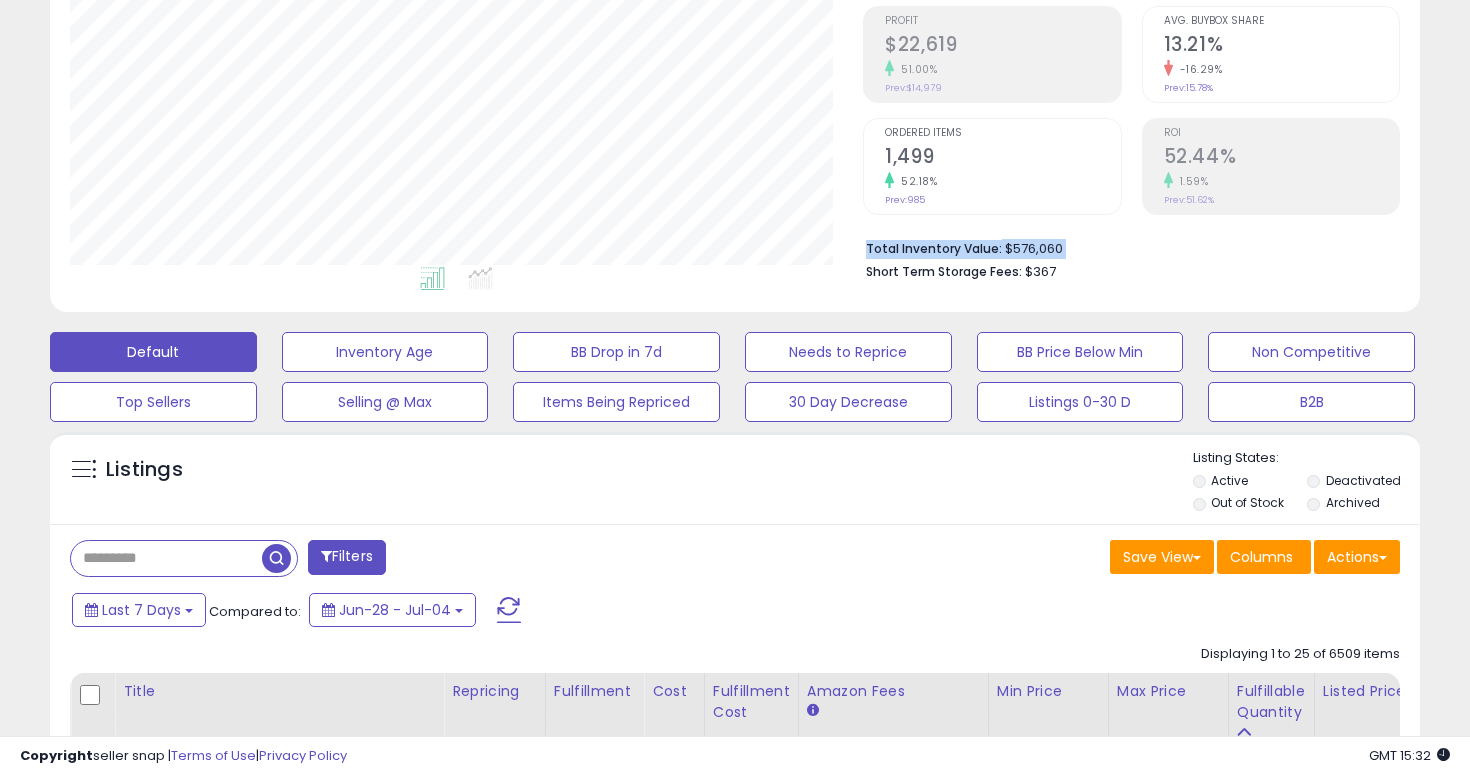 click on "Total Inventory Value:" at bounding box center [934, 248] 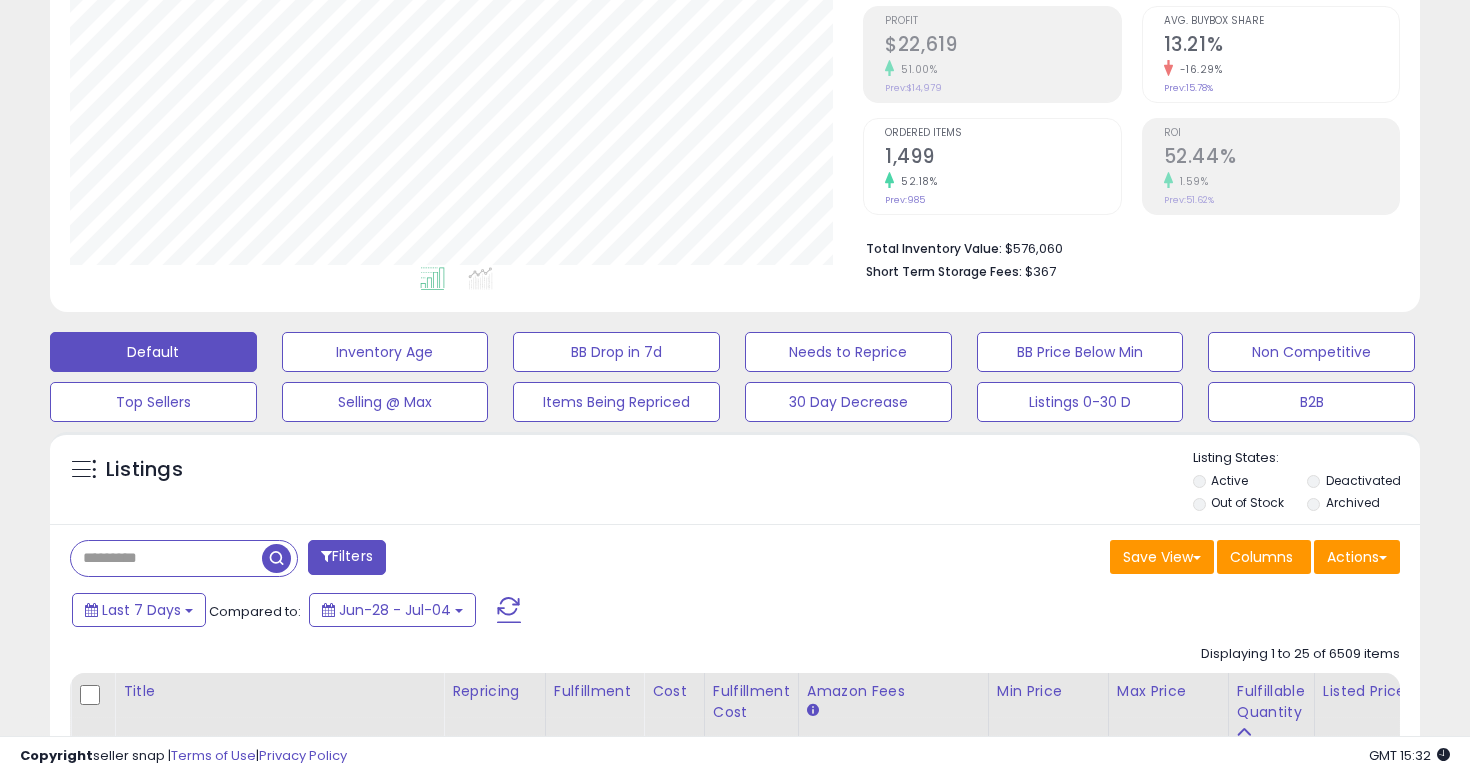 click on "Analytics
Totals For
All Selected Listings
Listings With Cost
Include Returns" 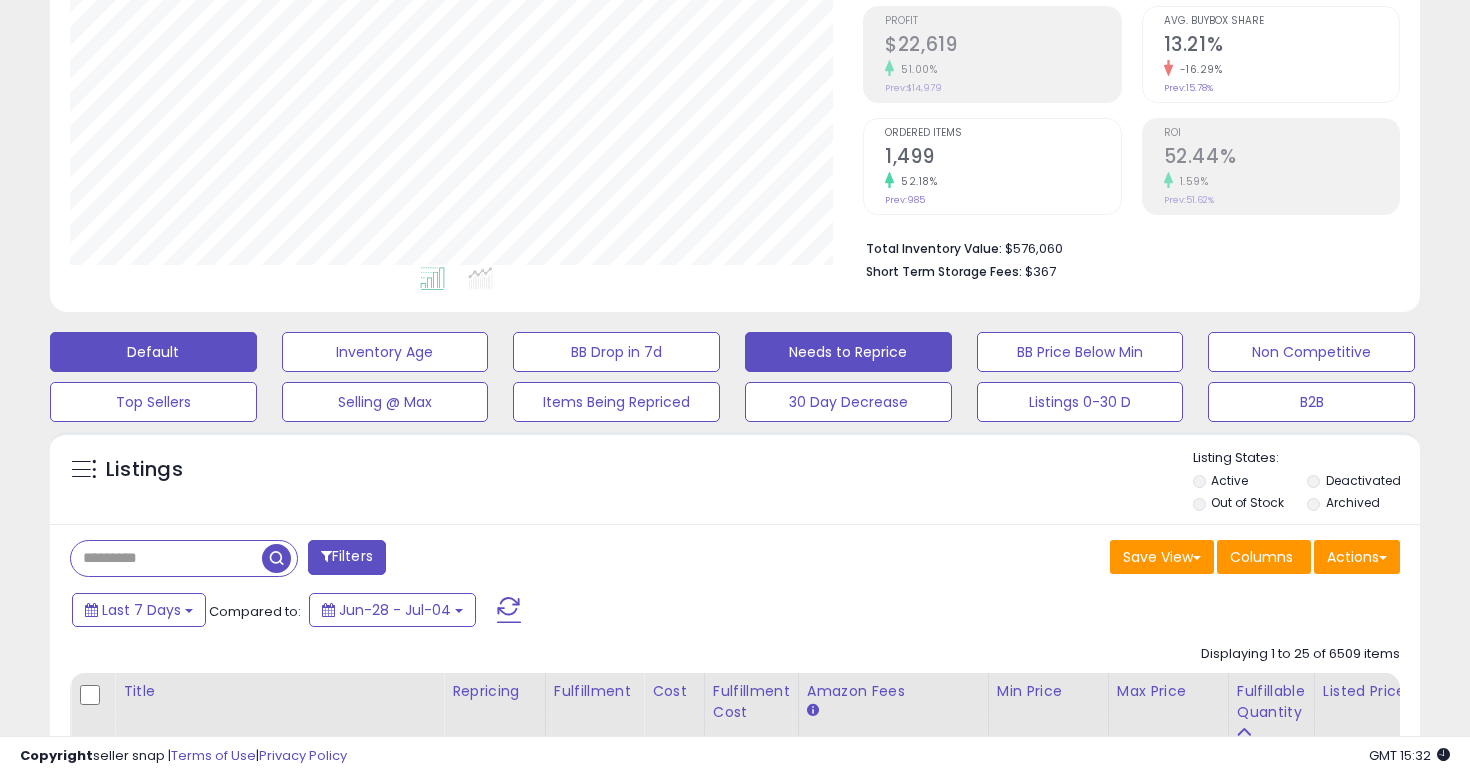 click on "Needs to Reprice" at bounding box center (385, 352) 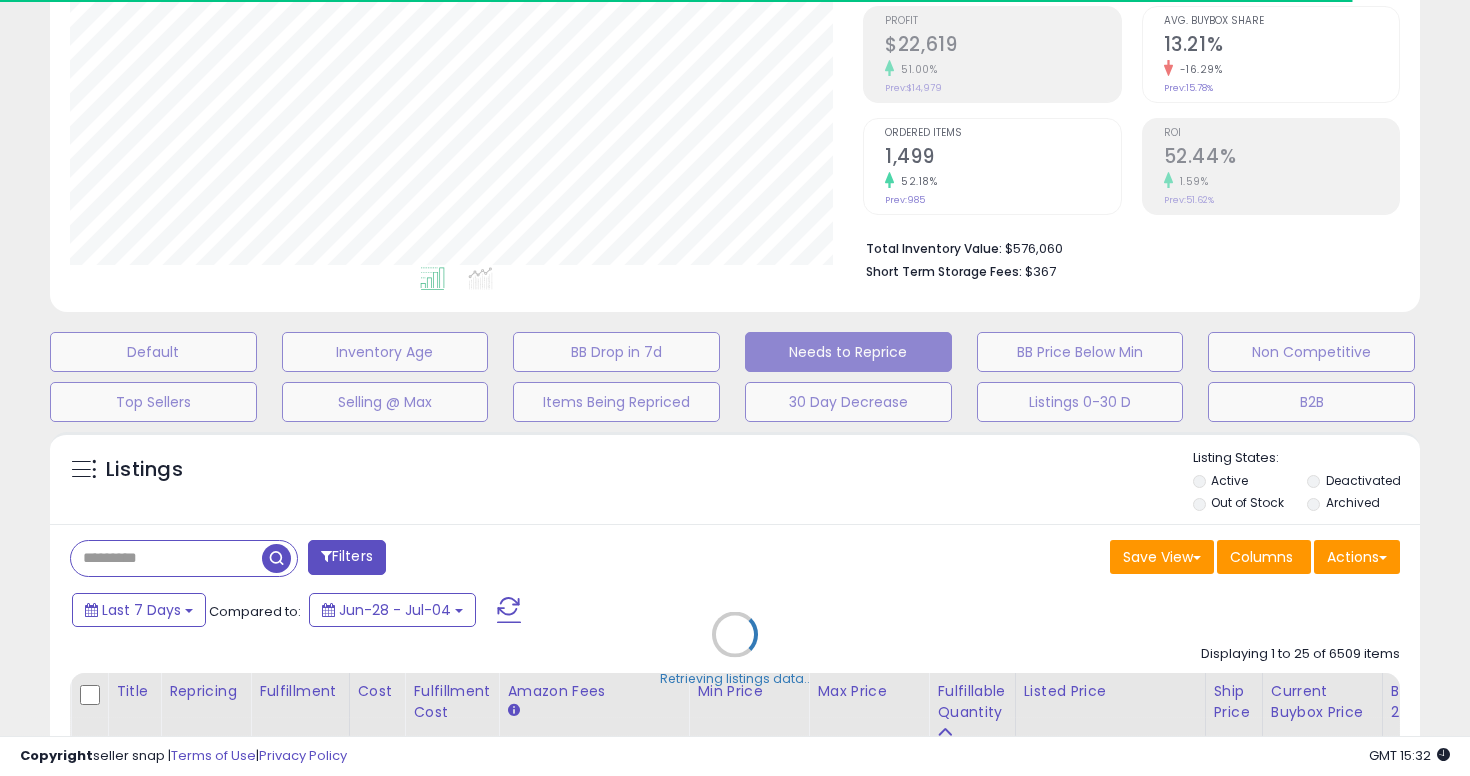 select on "**" 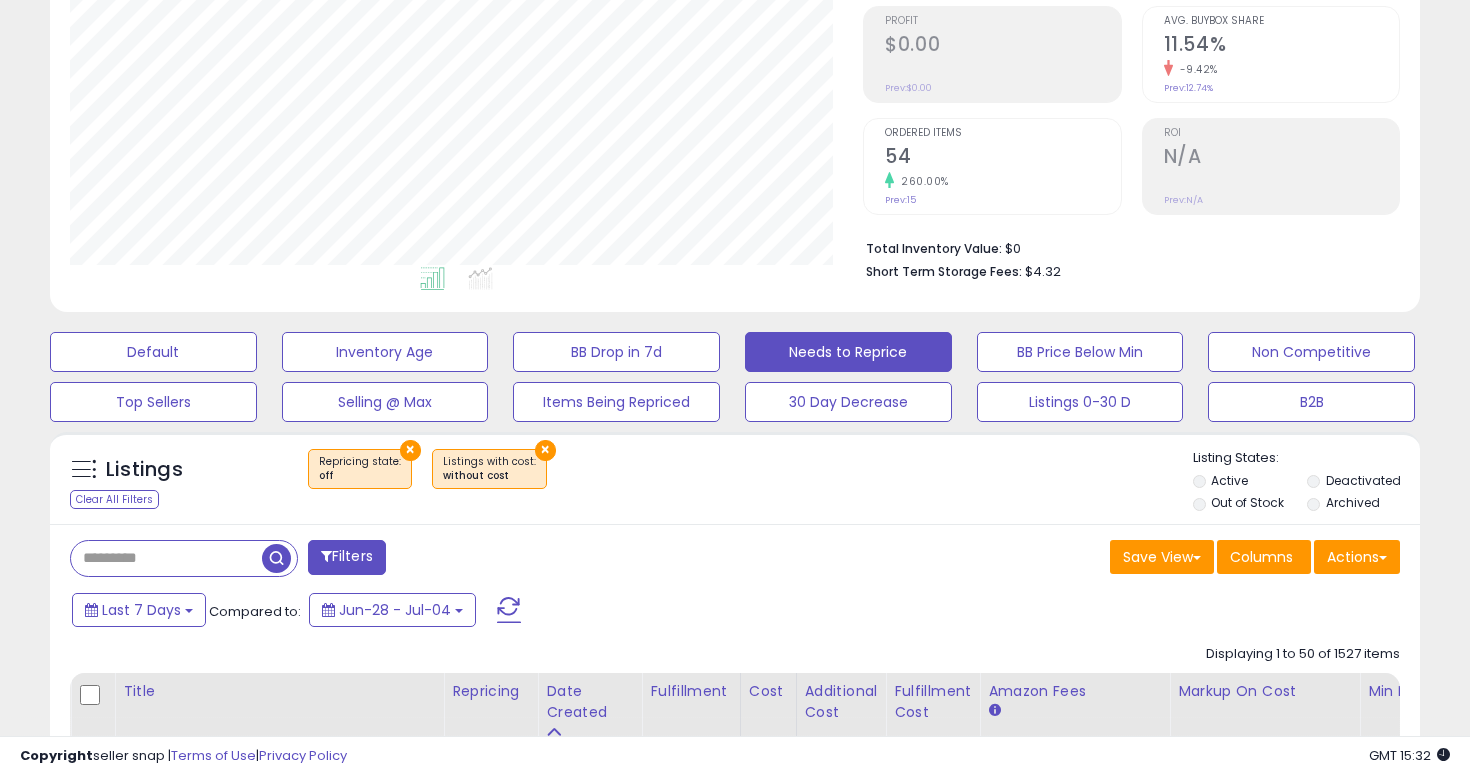 scroll, scrollTop: 999590, scrollLeft: 999206, axis: both 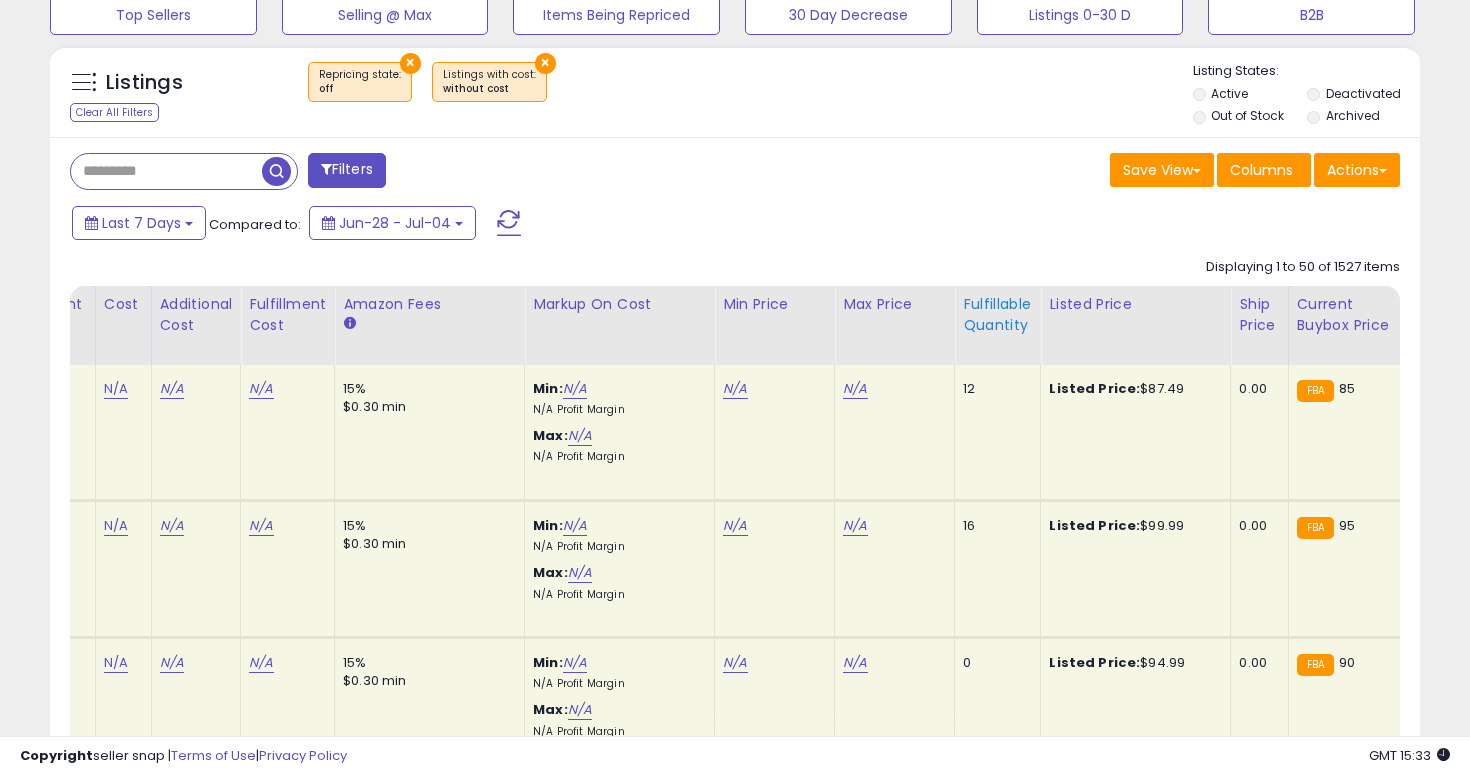 click on "Fulfillable Quantity" at bounding box center [997, 315] 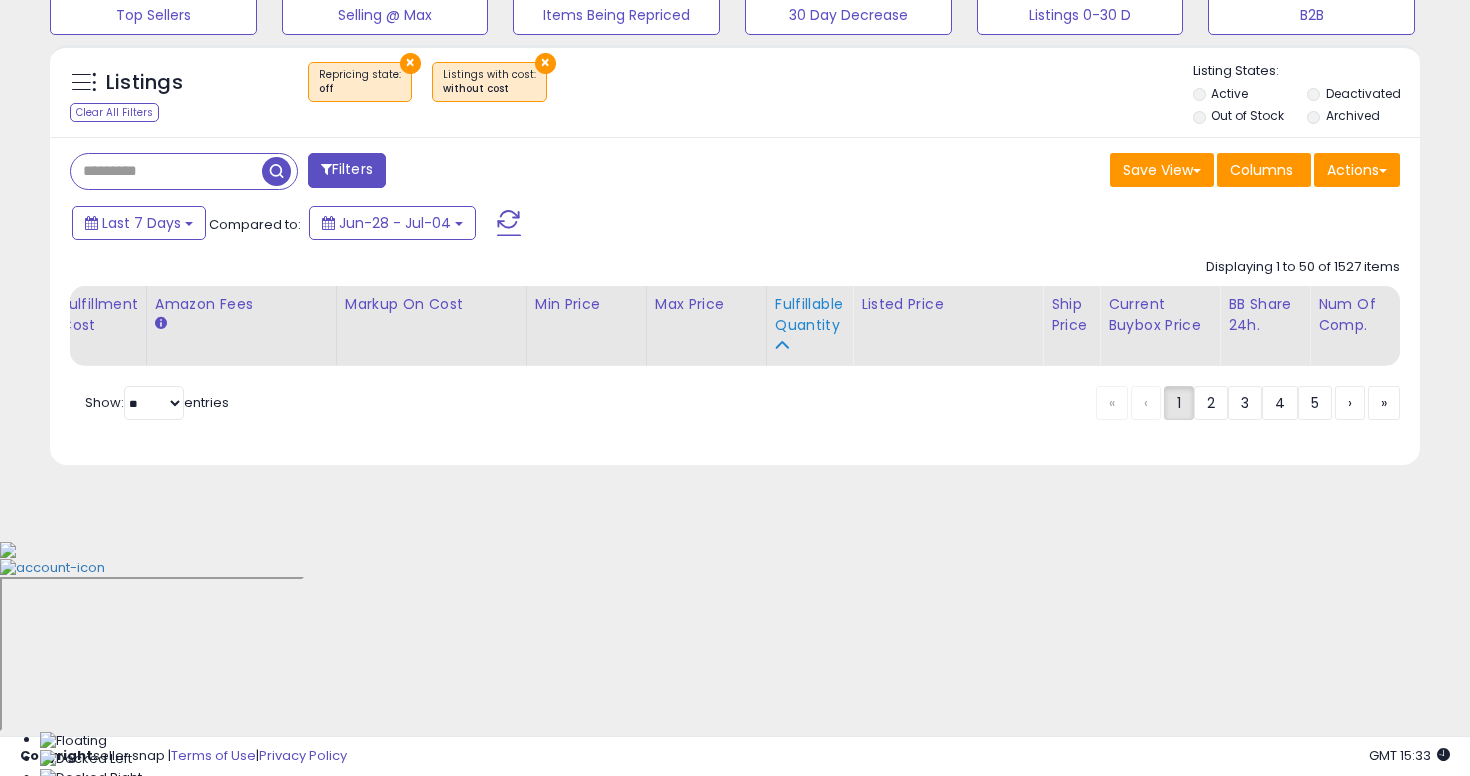 scroll, scrollTop: 449, scrollLeft: 0, axis: vertical 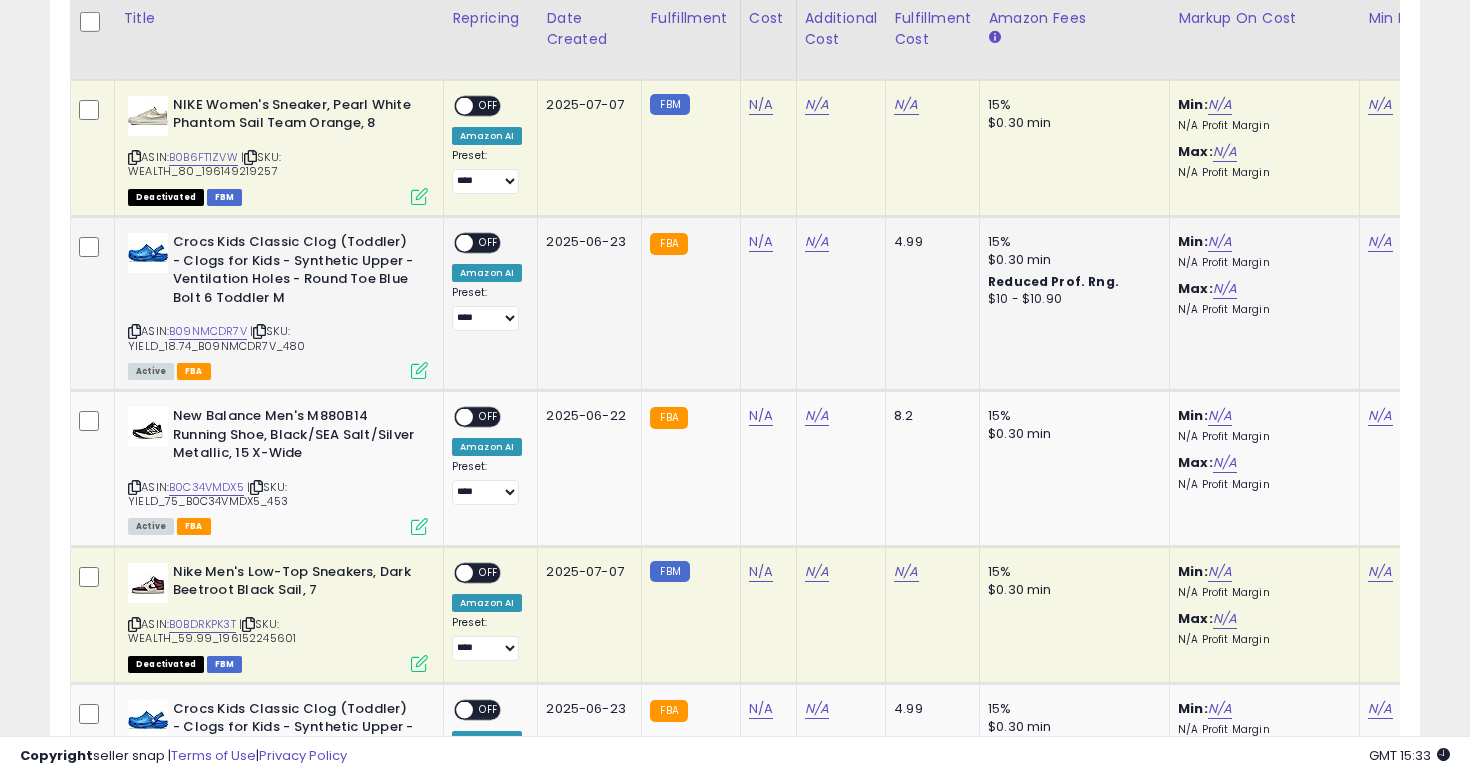 click on "FBA" 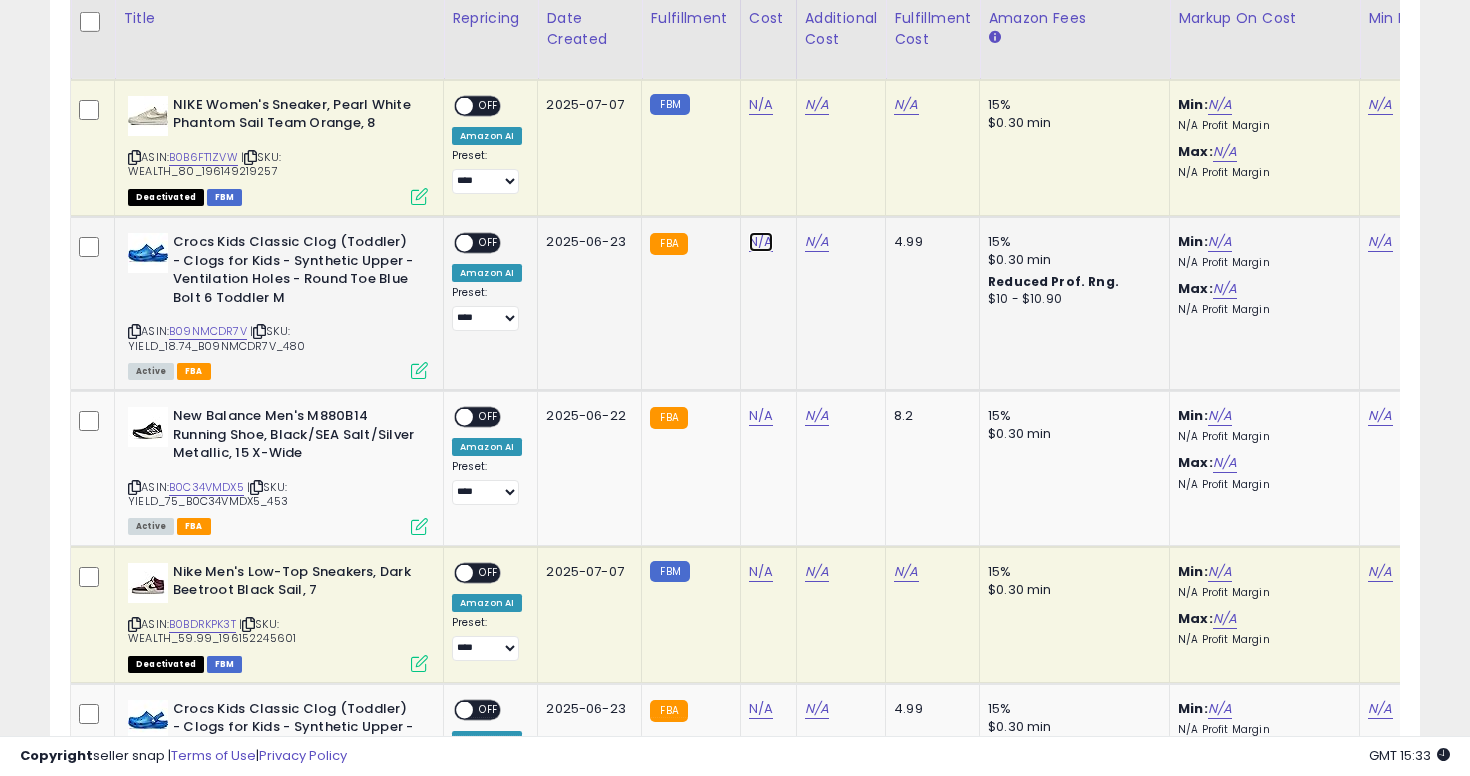 click on "N/A" at bounding box center (761, -1097) 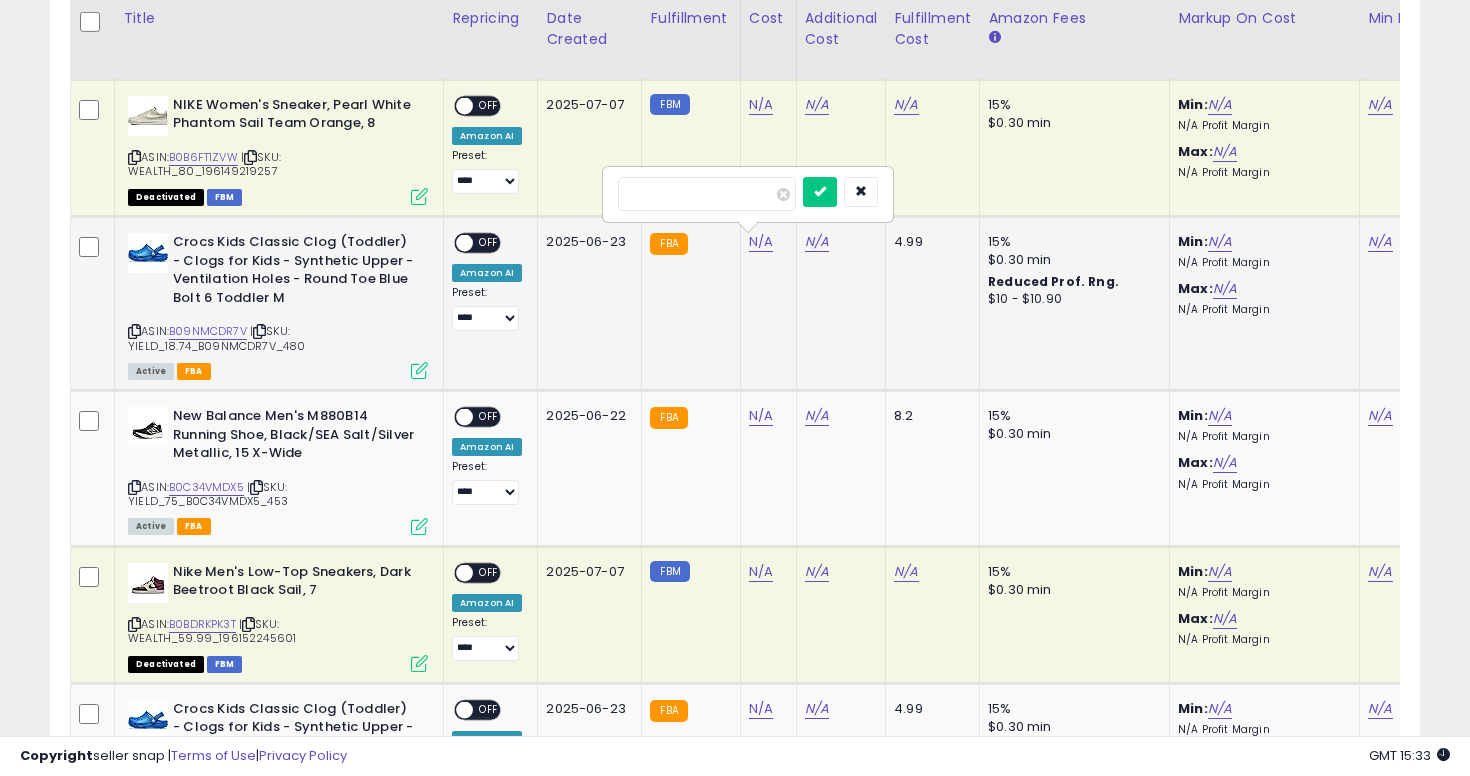 type on "*****" 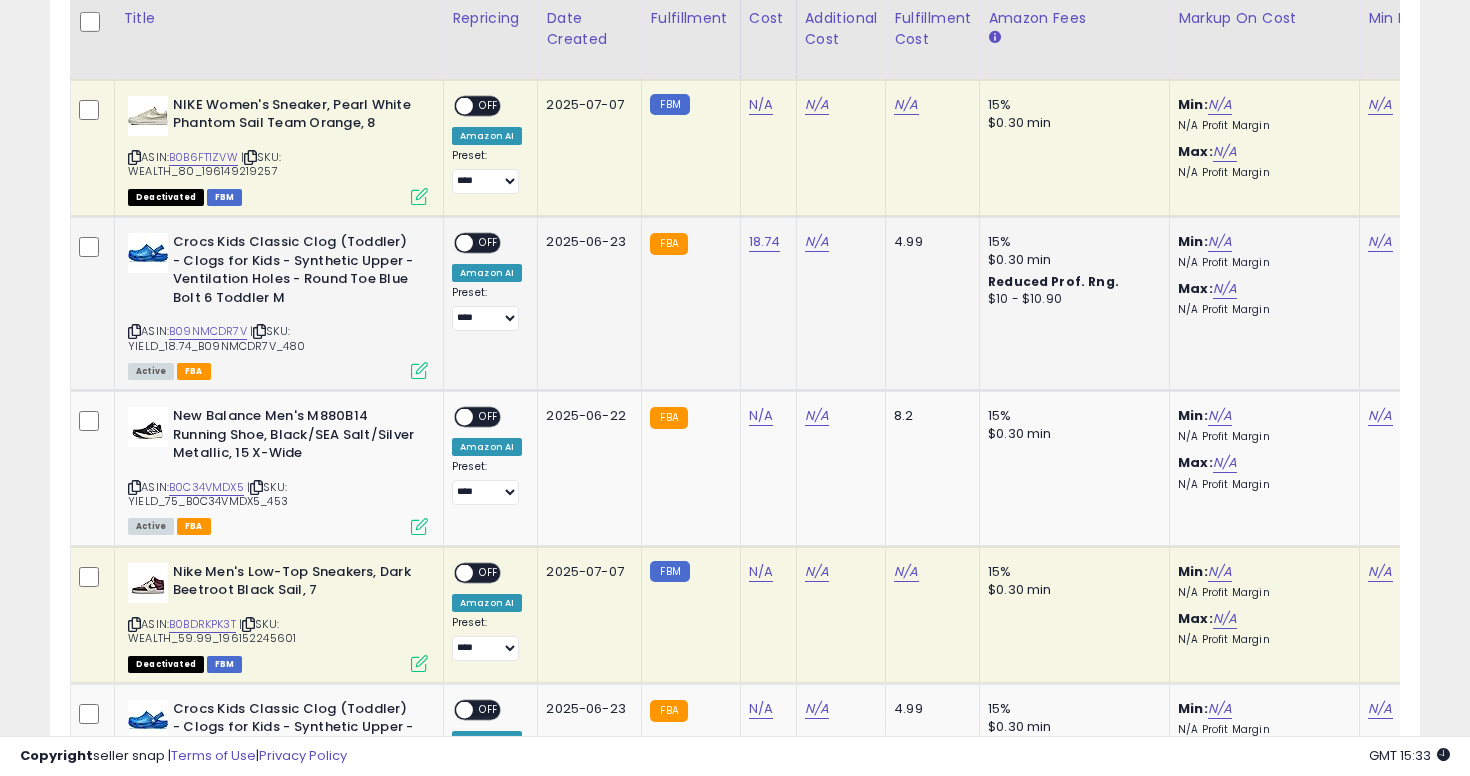 click at bounding box center (134, 331) 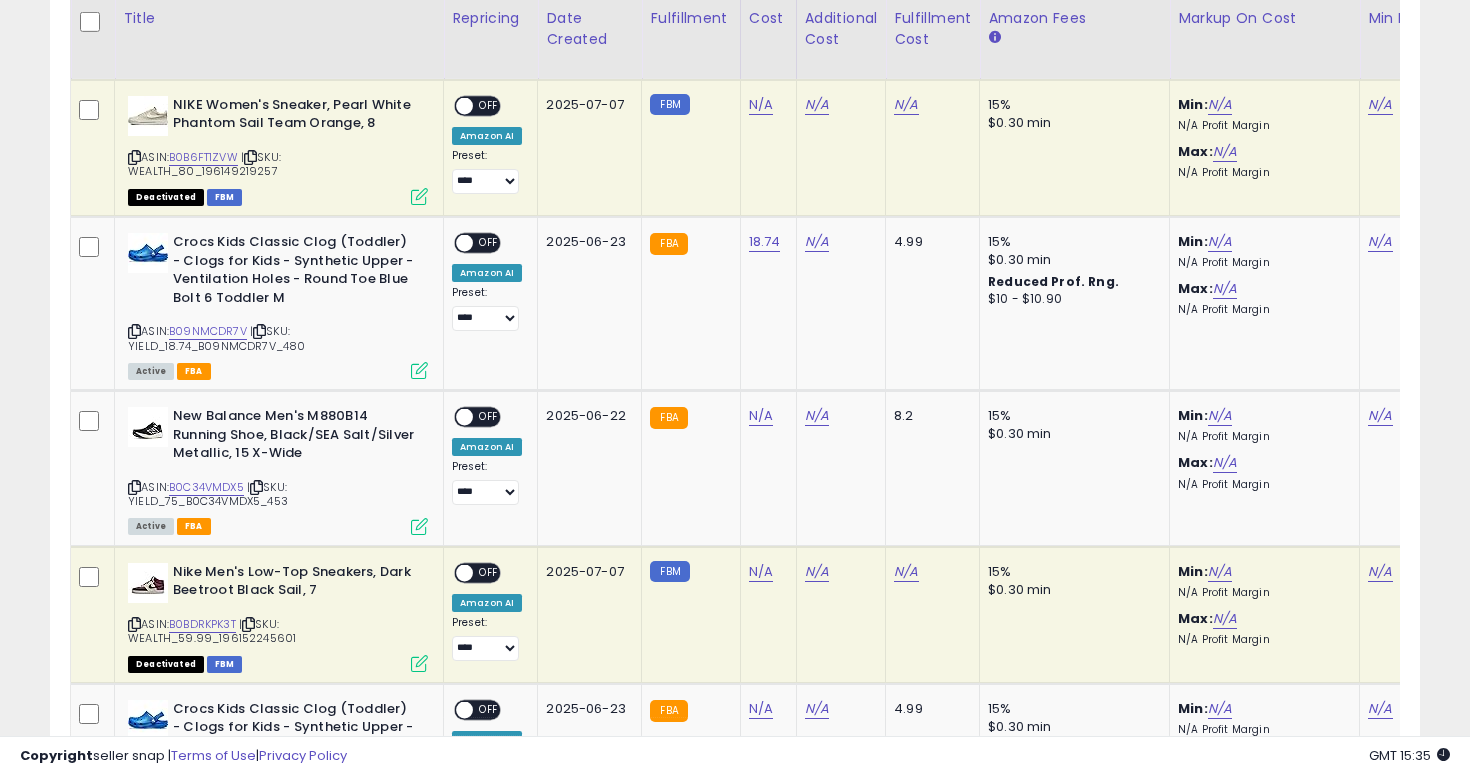 scroll, scrollTop: 0, scrollLeft: 134, axis: horizontal 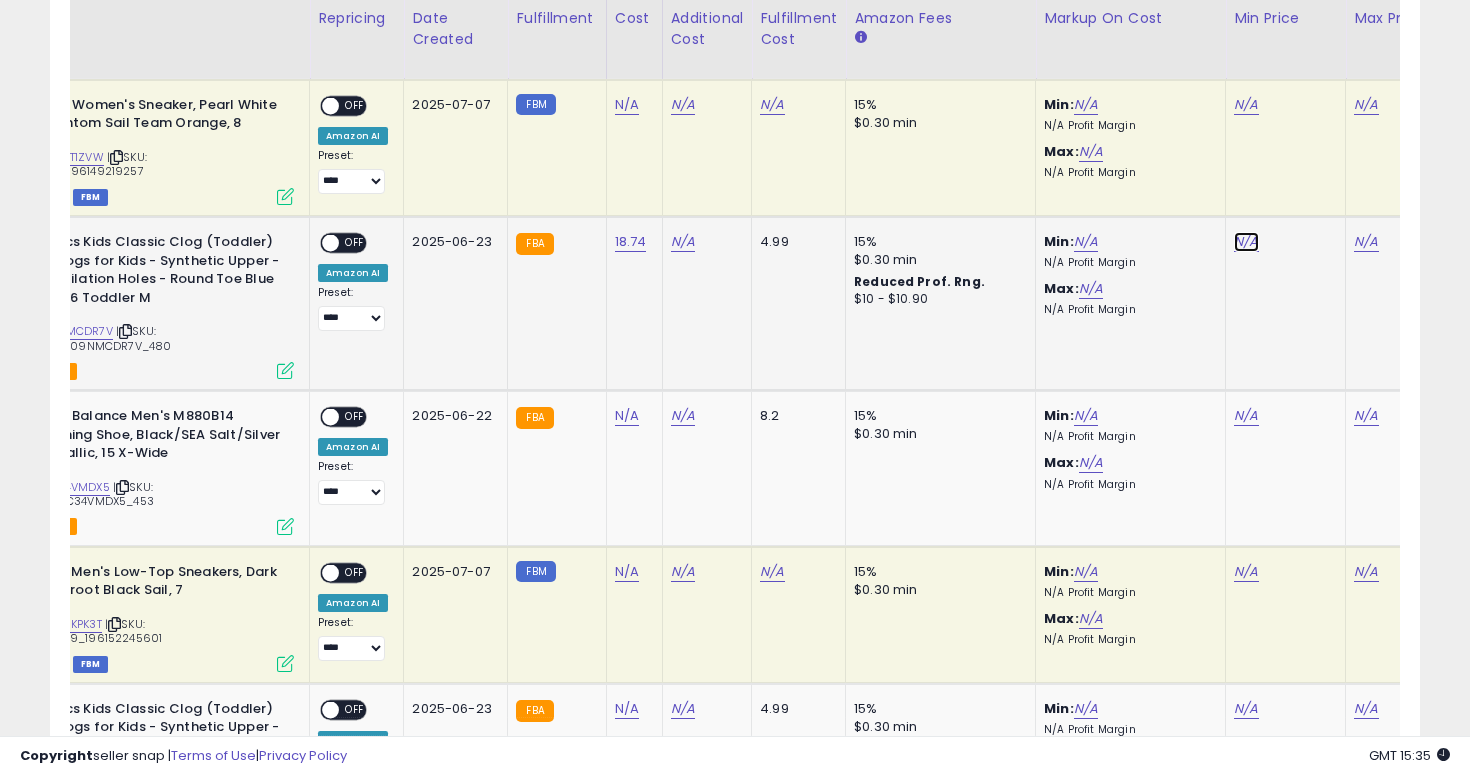 click on "N/A" at bounding box center [1246, -1097] 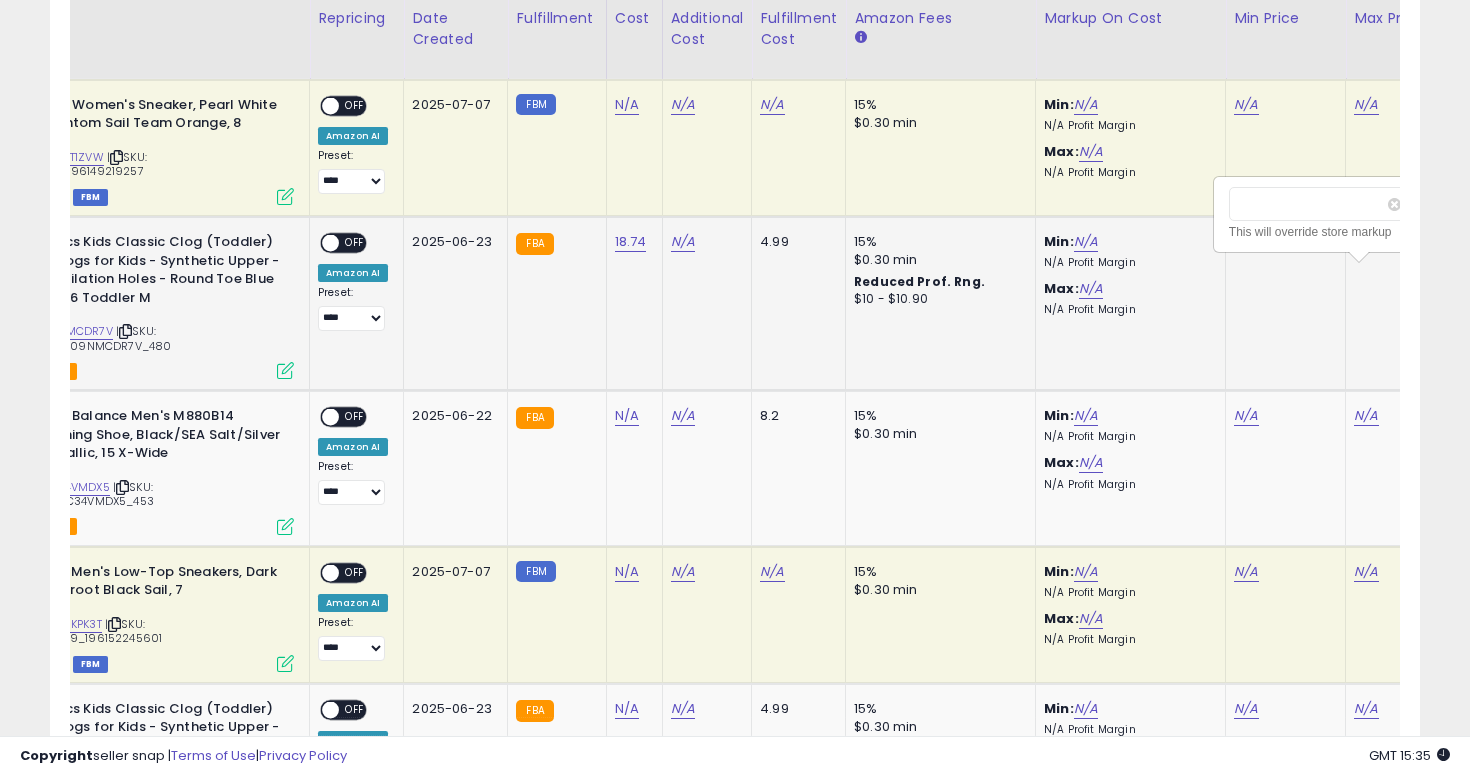 scroll, scrollTop: 0, scrollLeft: 157, axis: horizontal 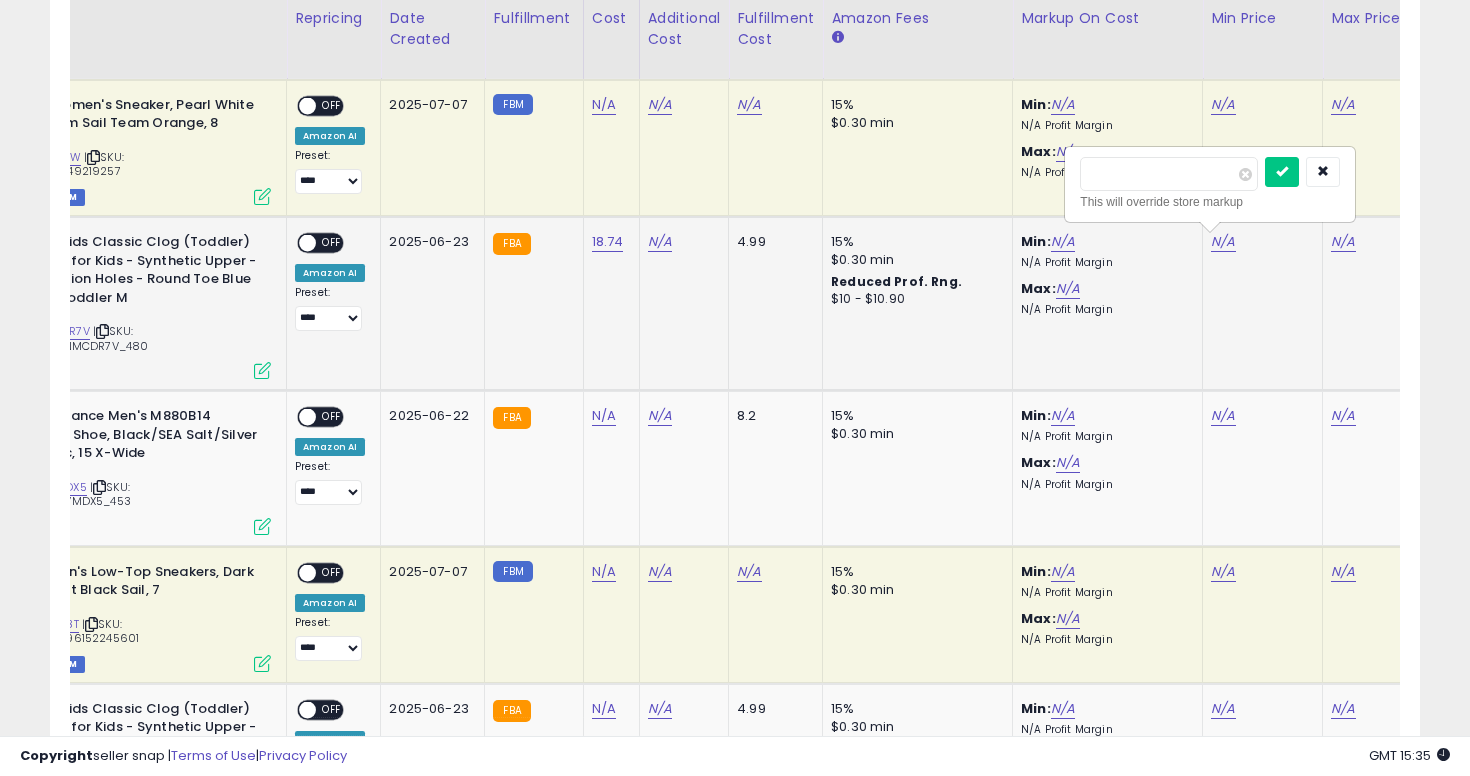 type on "*****" 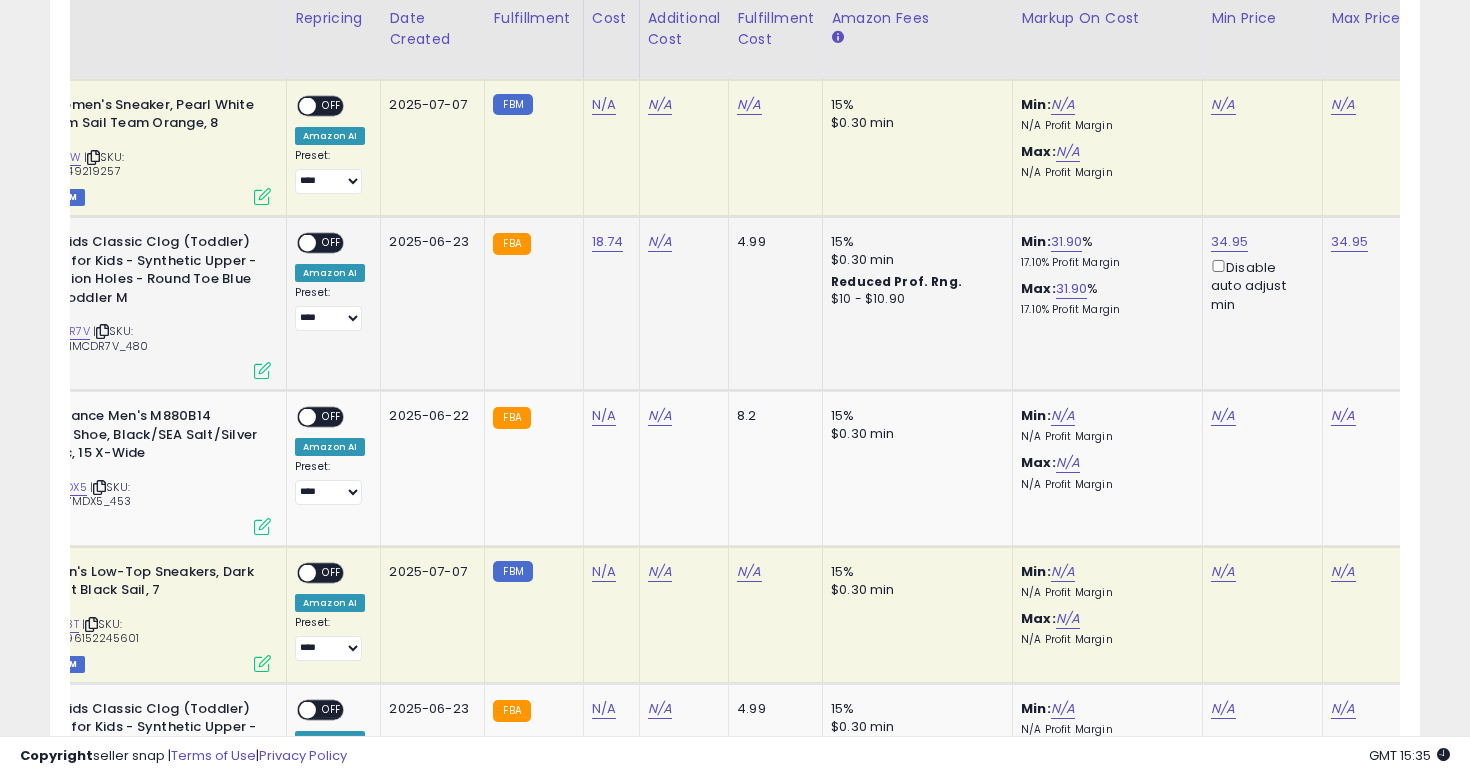 scroll, scrollTop: 0, scrollLeft: 0, axis: both 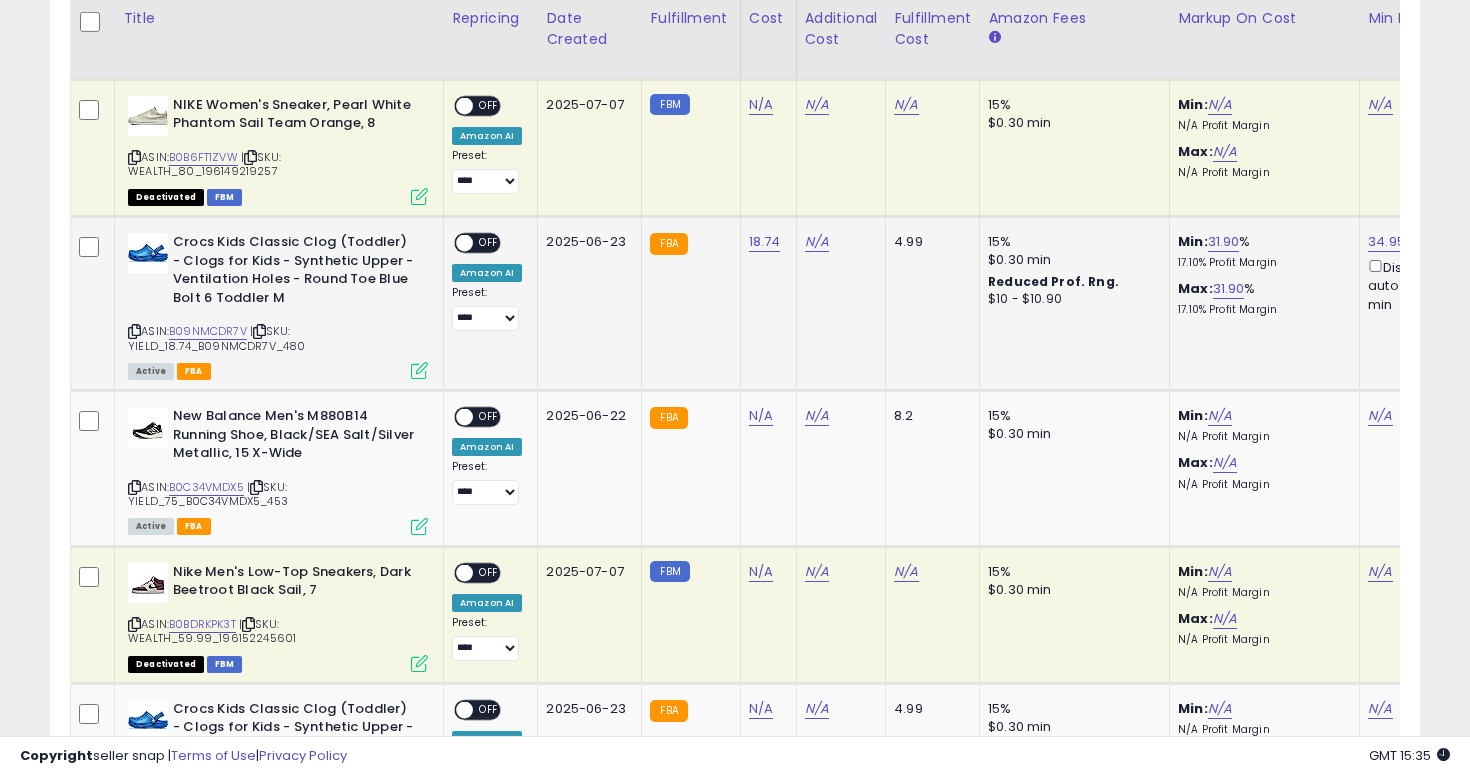 click on "OFF" at bounding box center [489, 243] 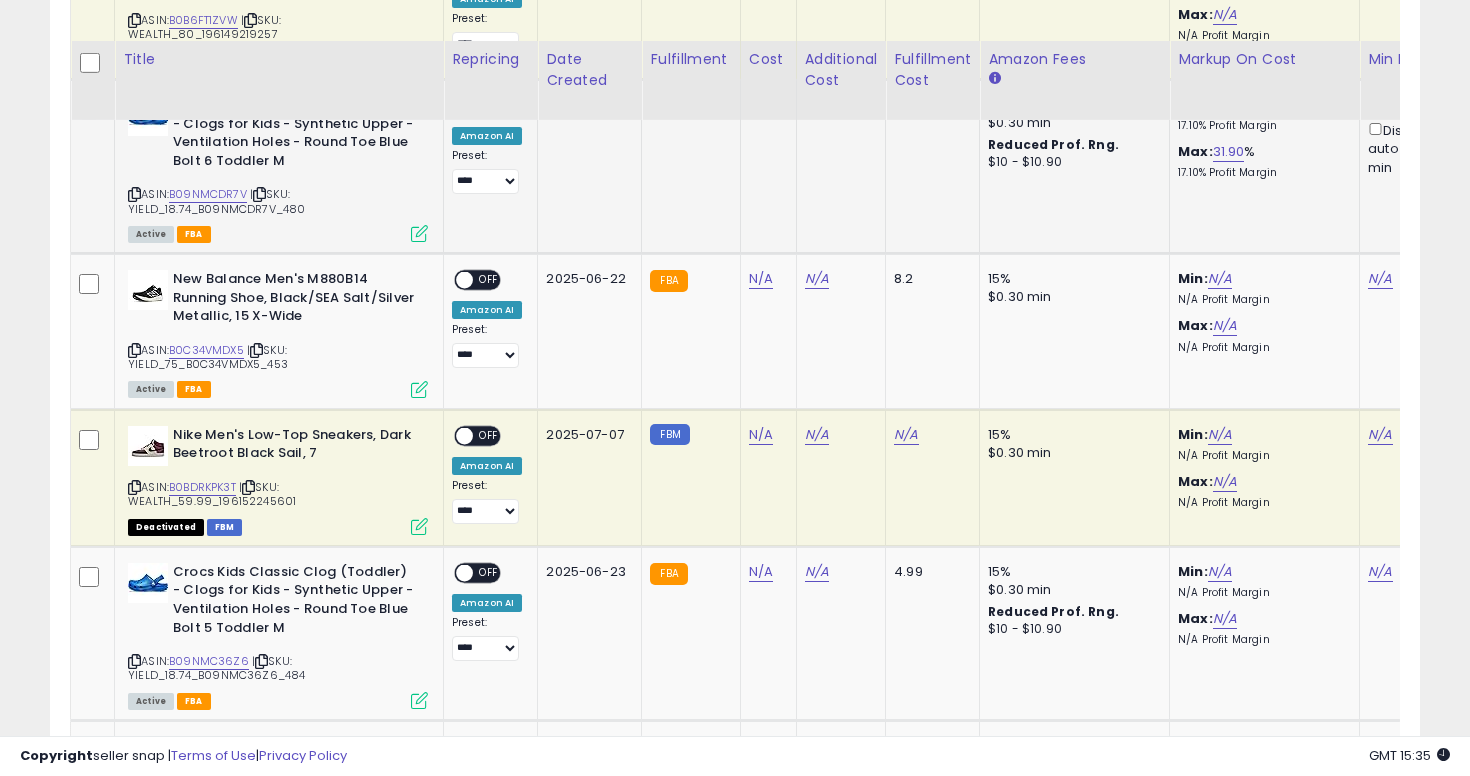 scroll, scrollTop: 2349, scrollLeft: 0, axis: vertical 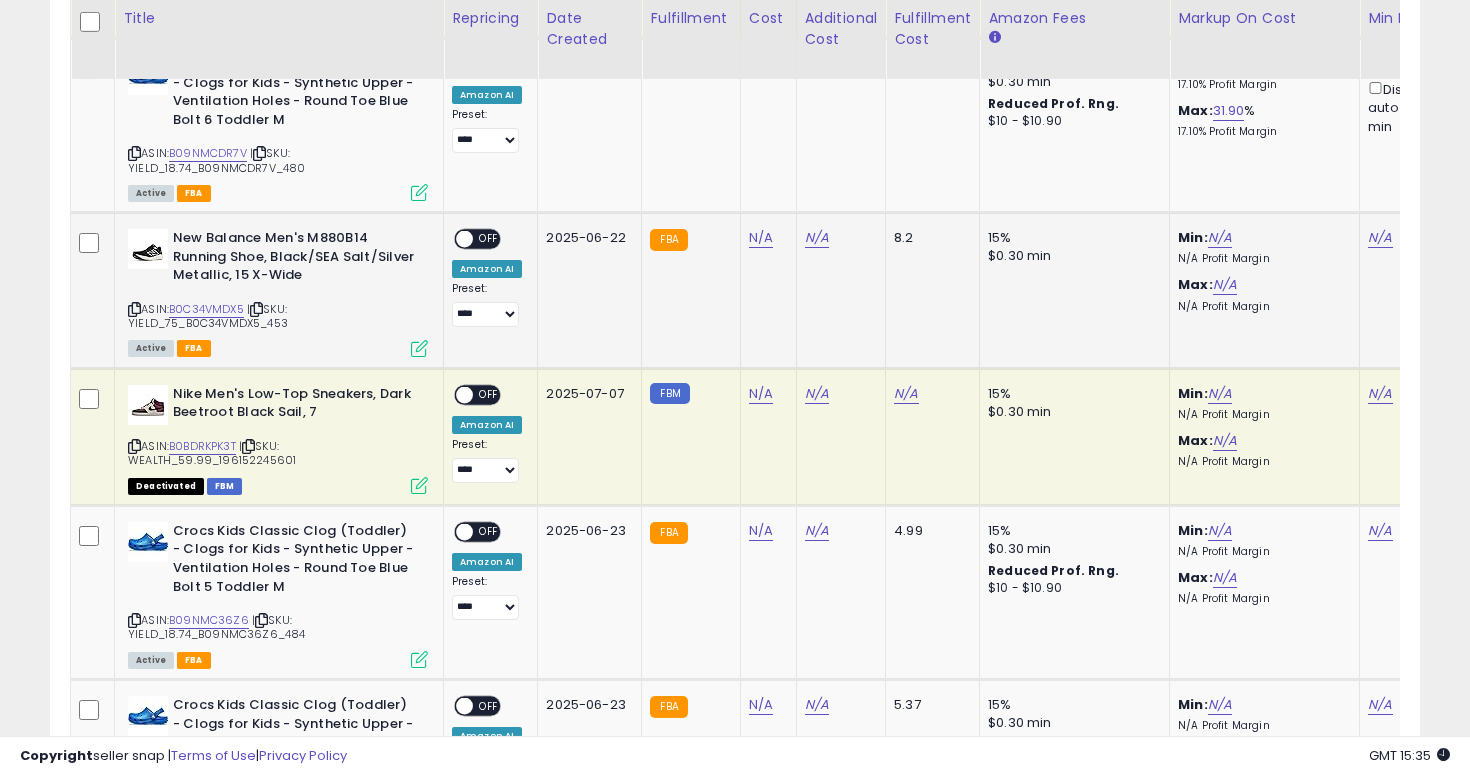 click at bounding box center [134, 309] 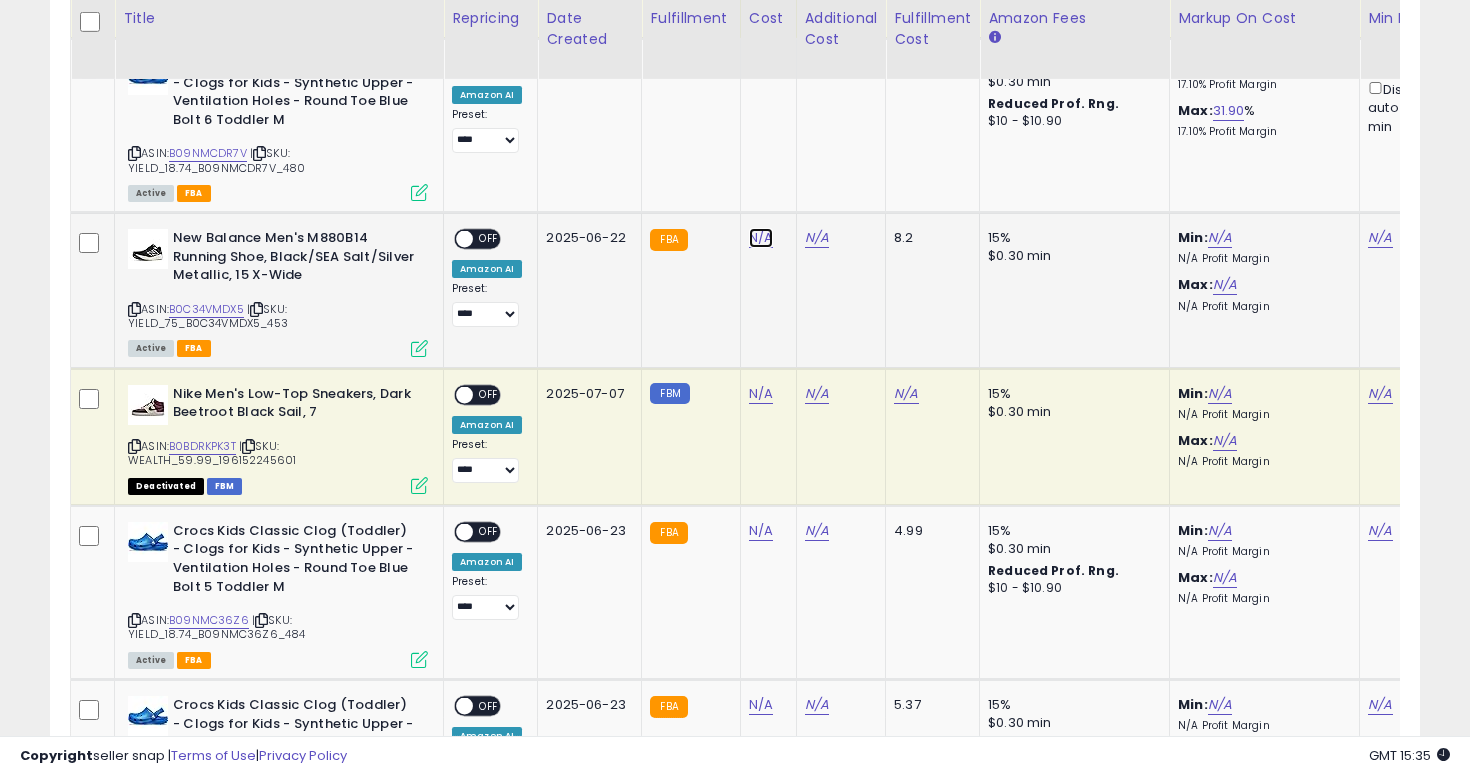 click on "N/A" at bounding box center (761, -1275) 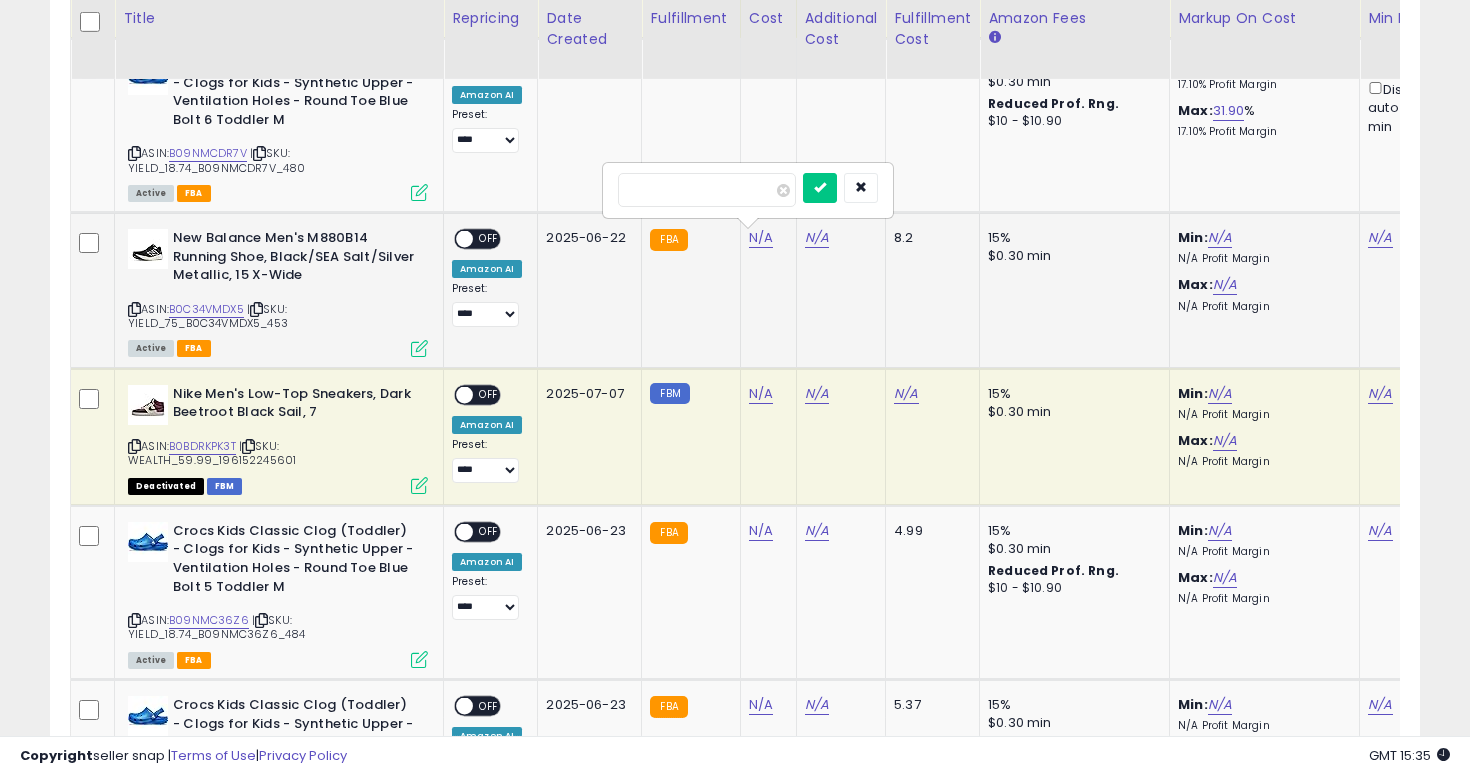 type on "**" 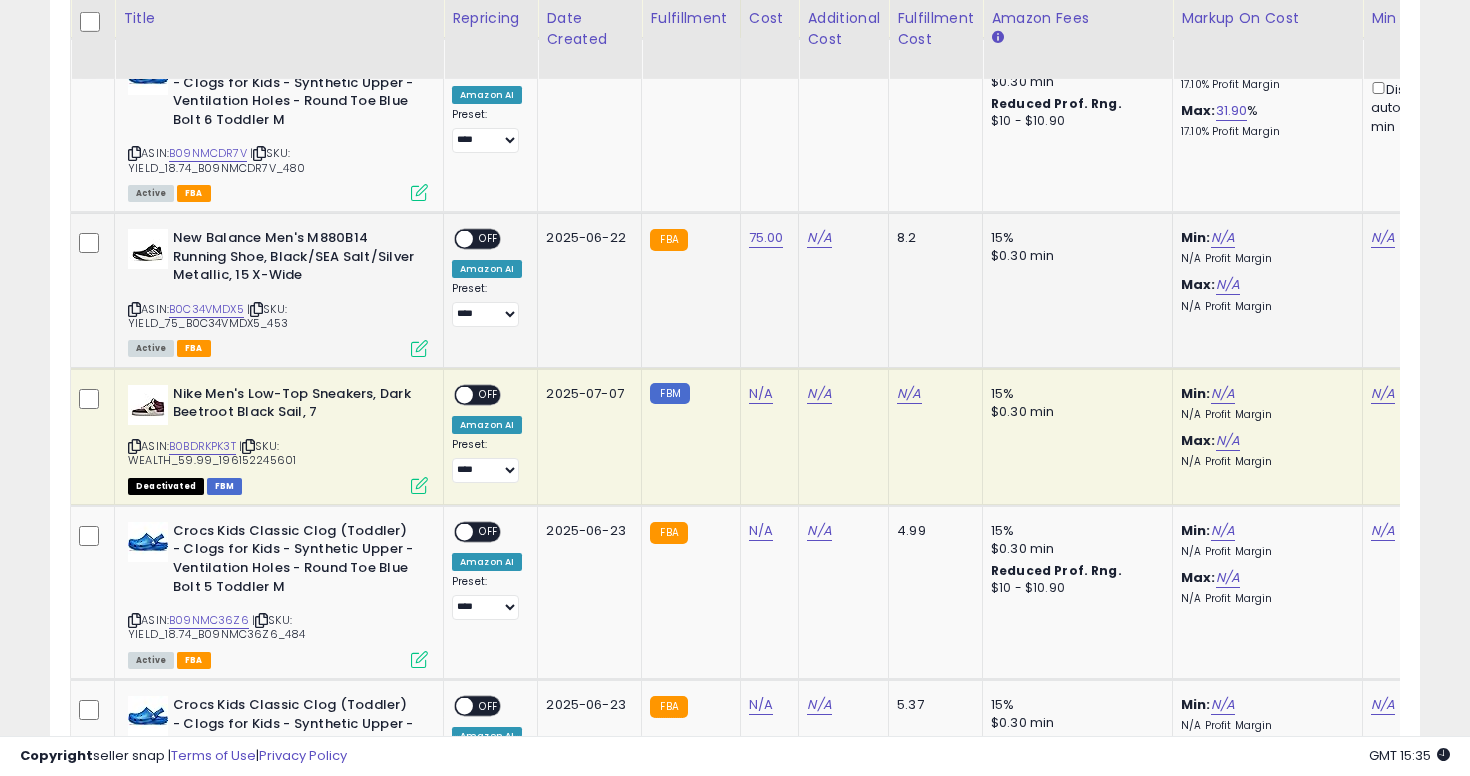 scroll, scrollTop: 0, scrollLeft: 10, axis: horizontal 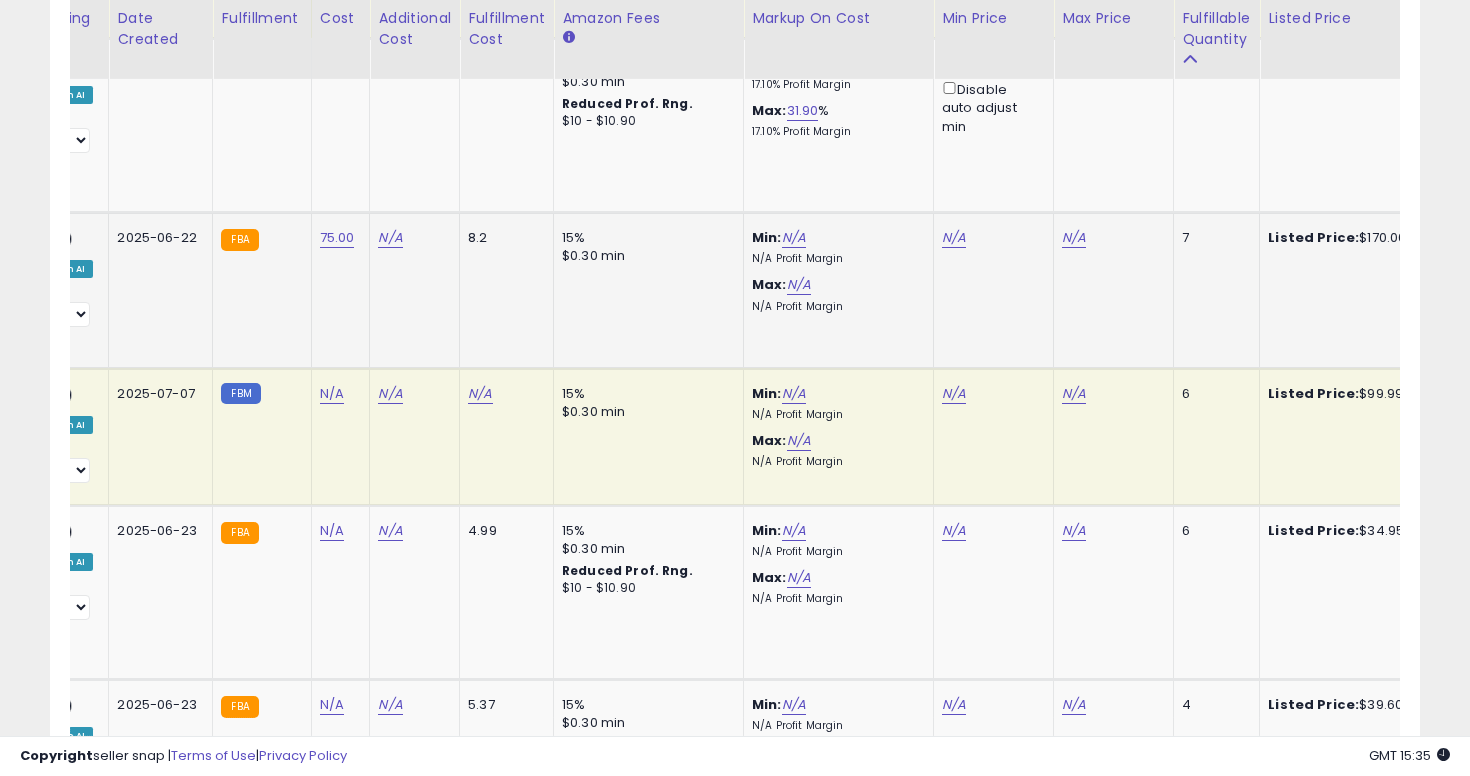 click on "N/A" 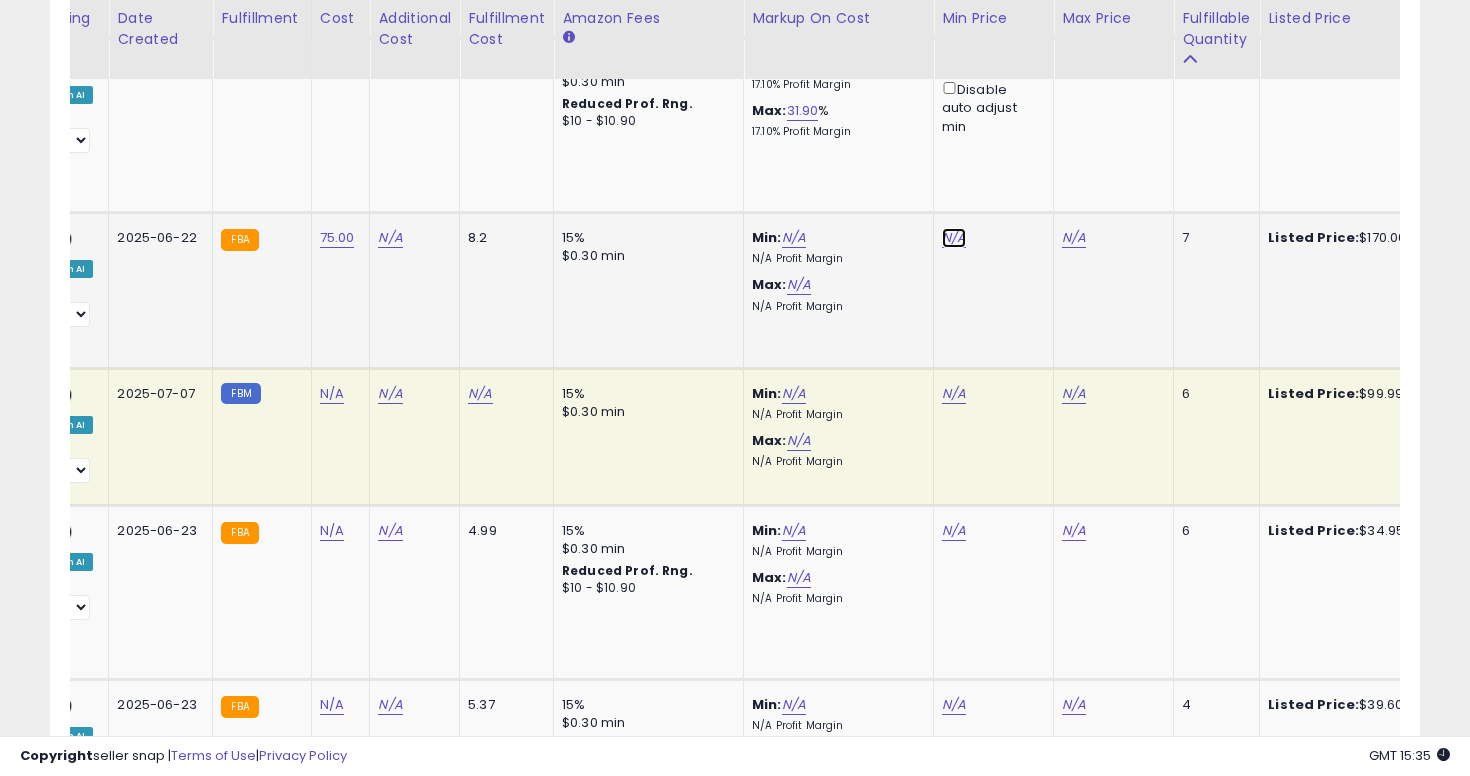 click on "N/A" at bounding box center [954, -1275] 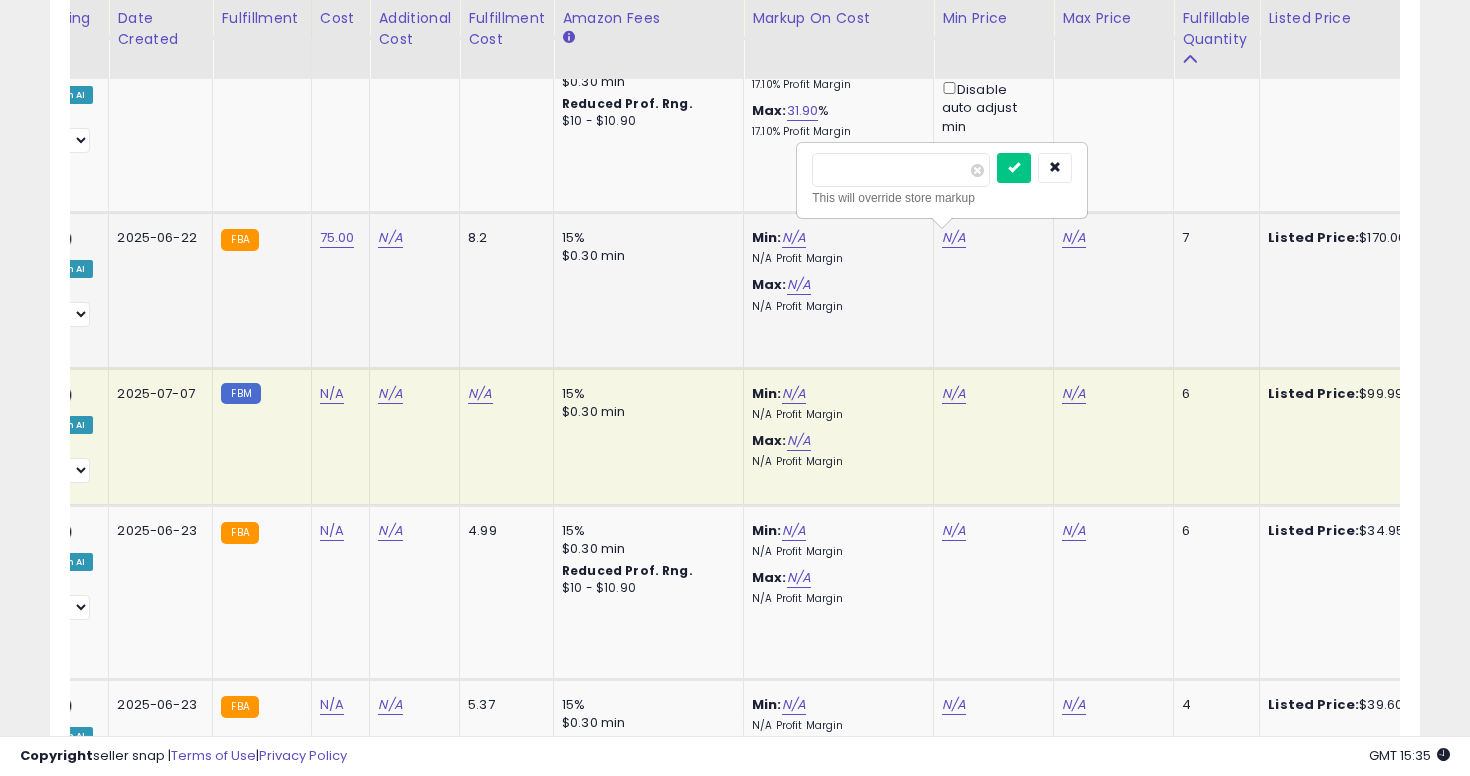 type on "******" 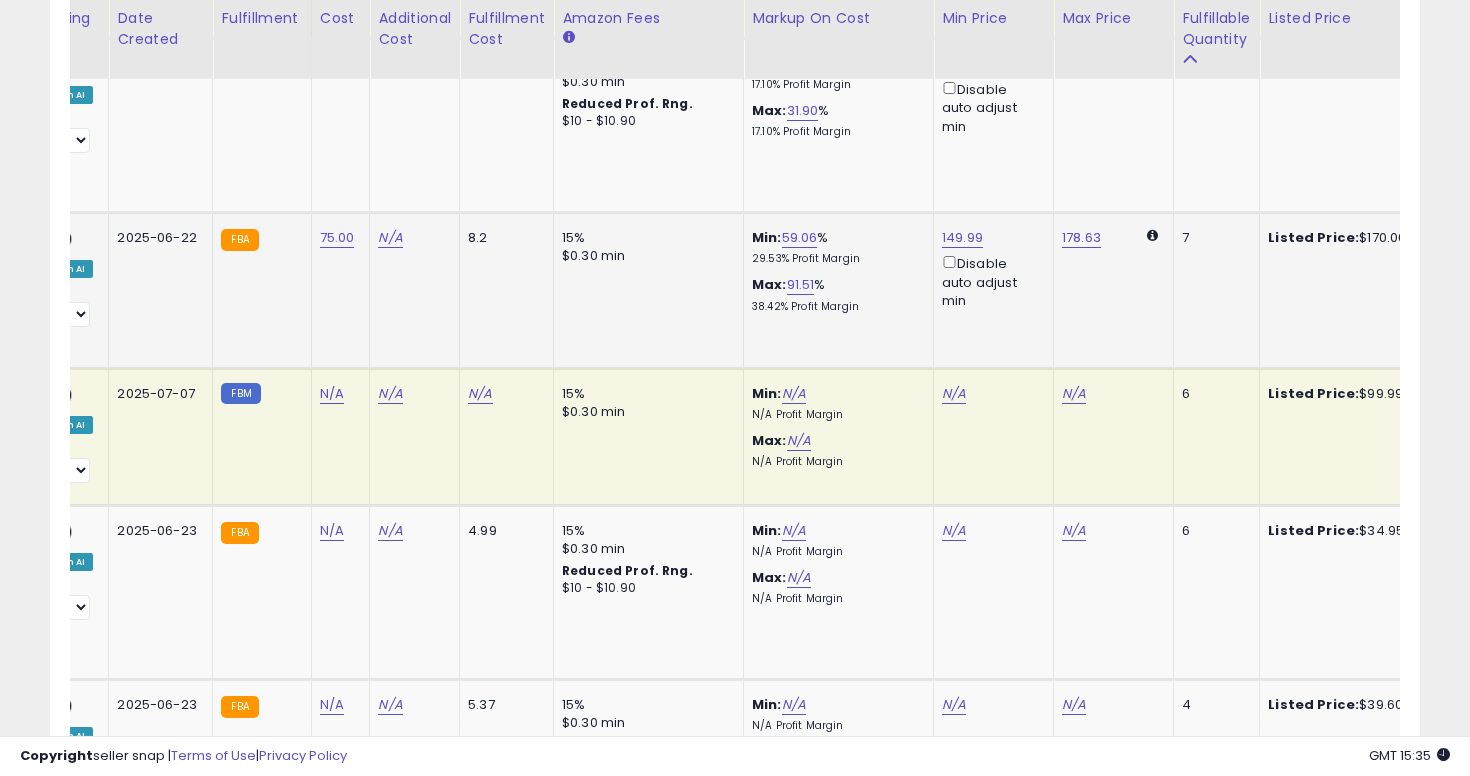 scroll, scrollTop: 0, scrollLeft: 131, axis: horizontal 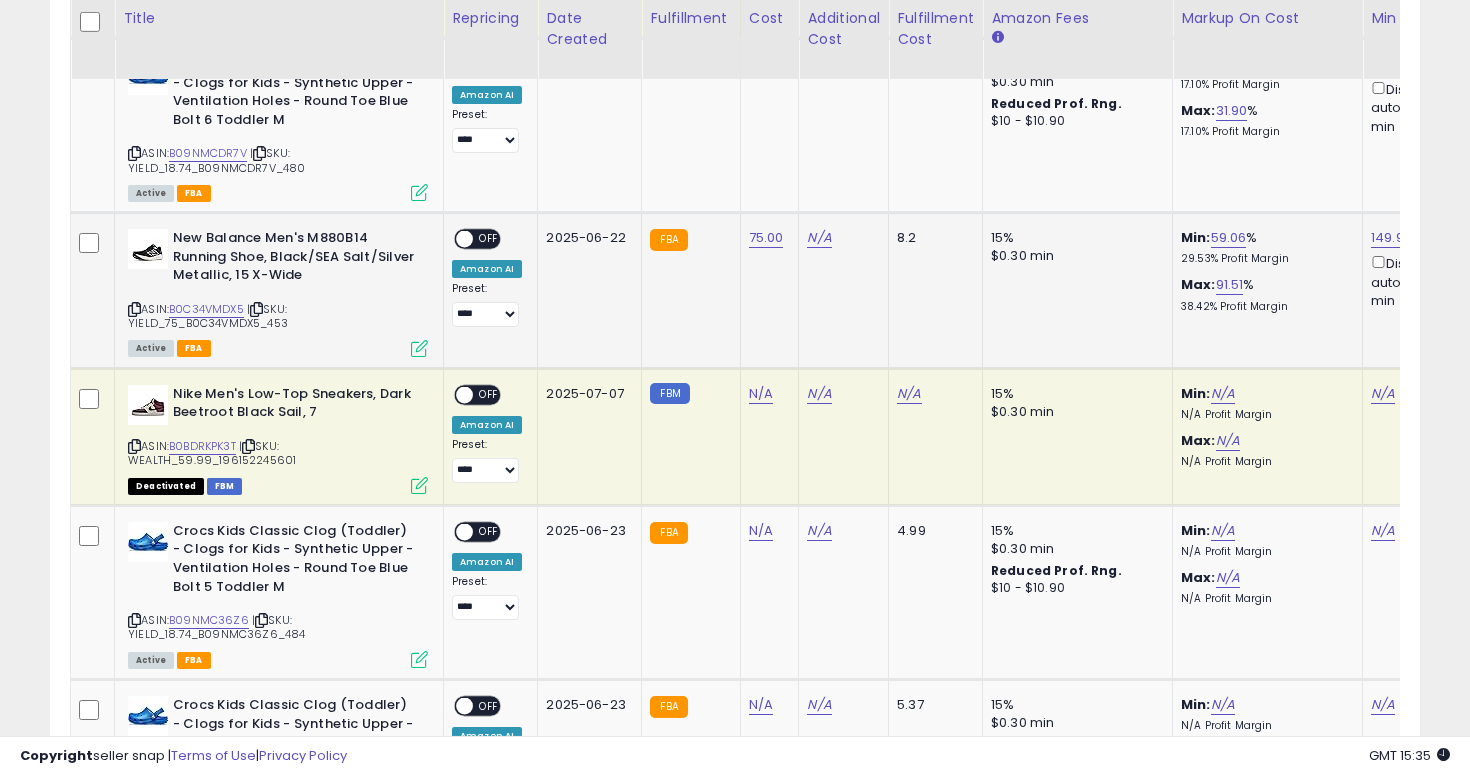 click on "OFF" at bounding box center [489, 239] 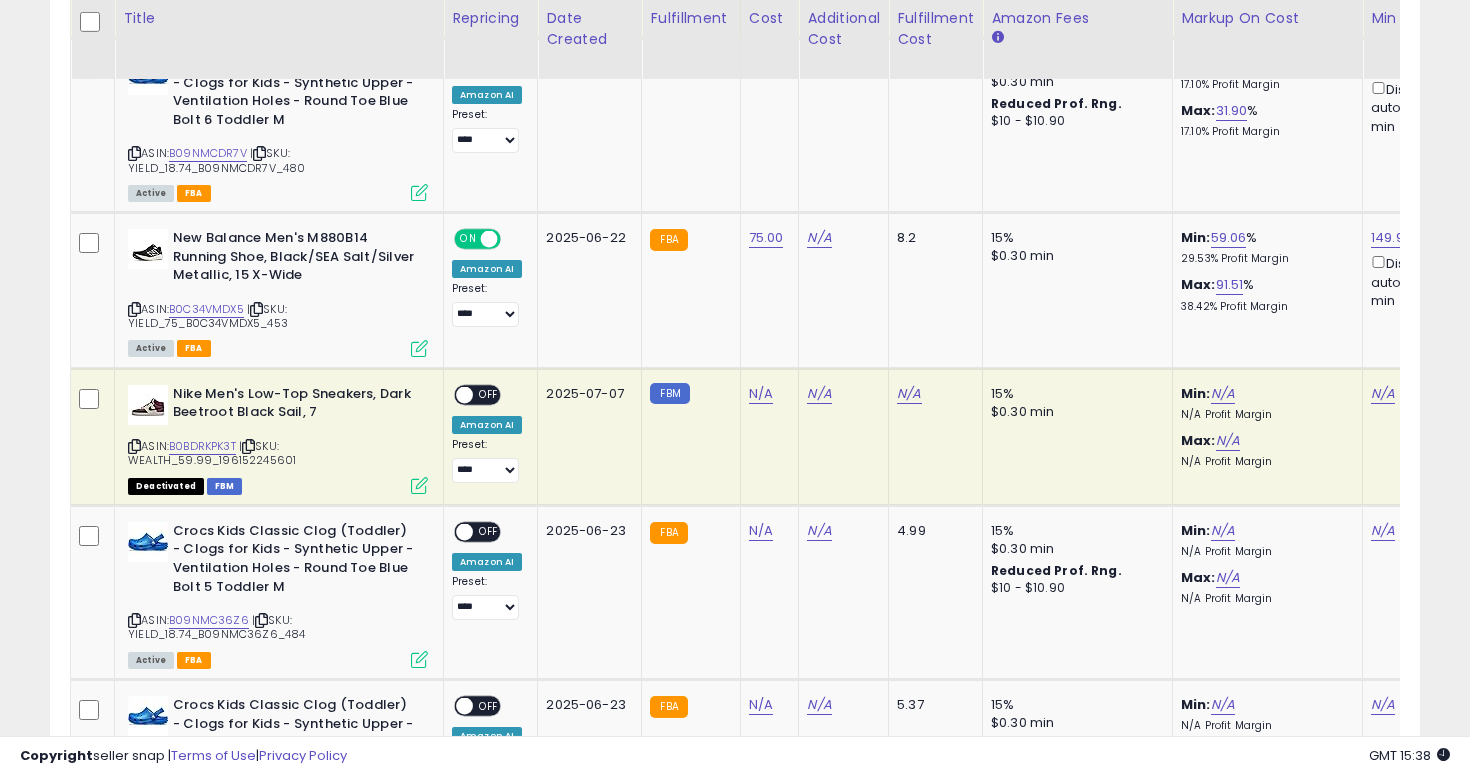 scroll, scrollTop: 0, scrollLeft: 245, axis: horizontal 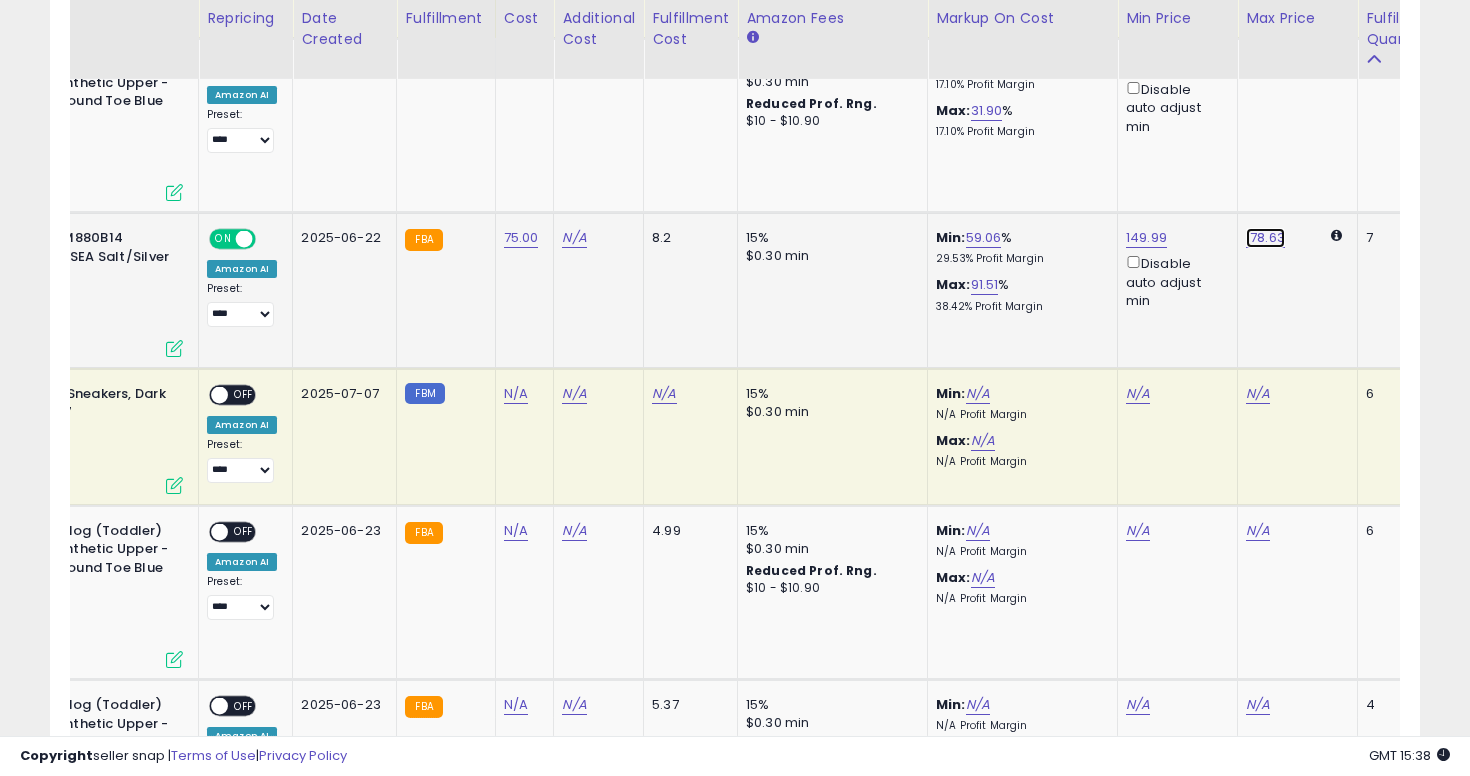 click on "178.63" at bounding box center [1258, -1275] 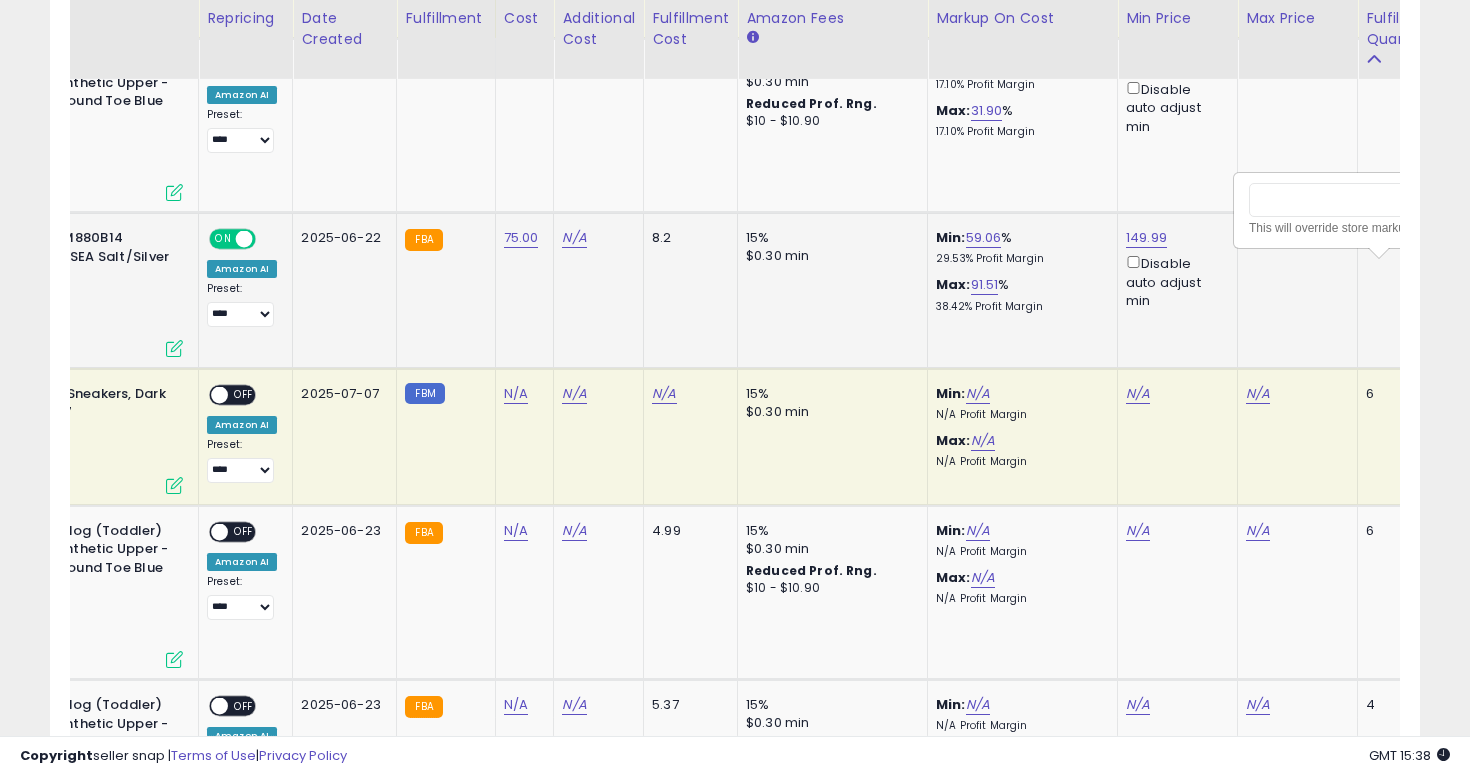 scroll, scrollTop: 0, scrollLeft: 288, axis: horizontal 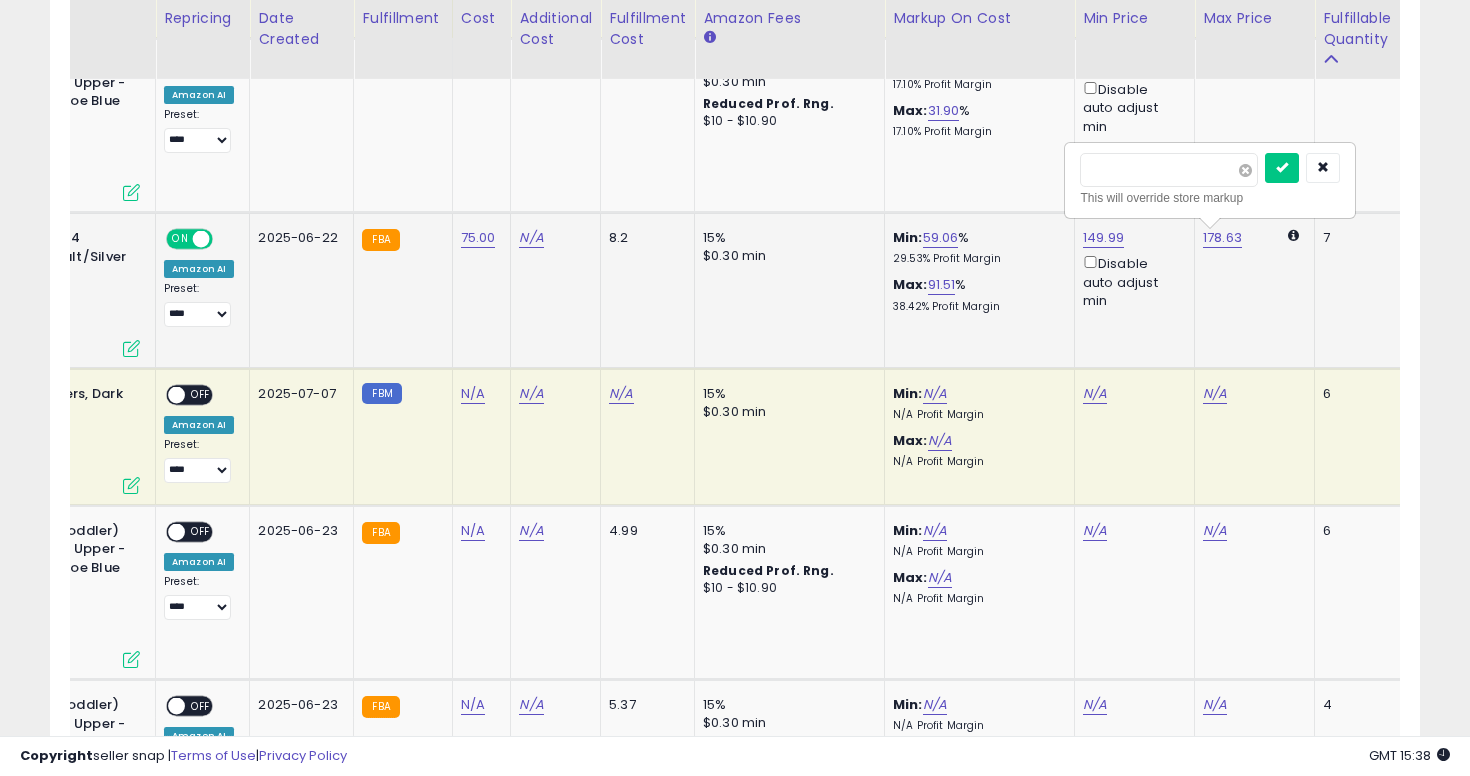 click at bounding box center [1245, 170] 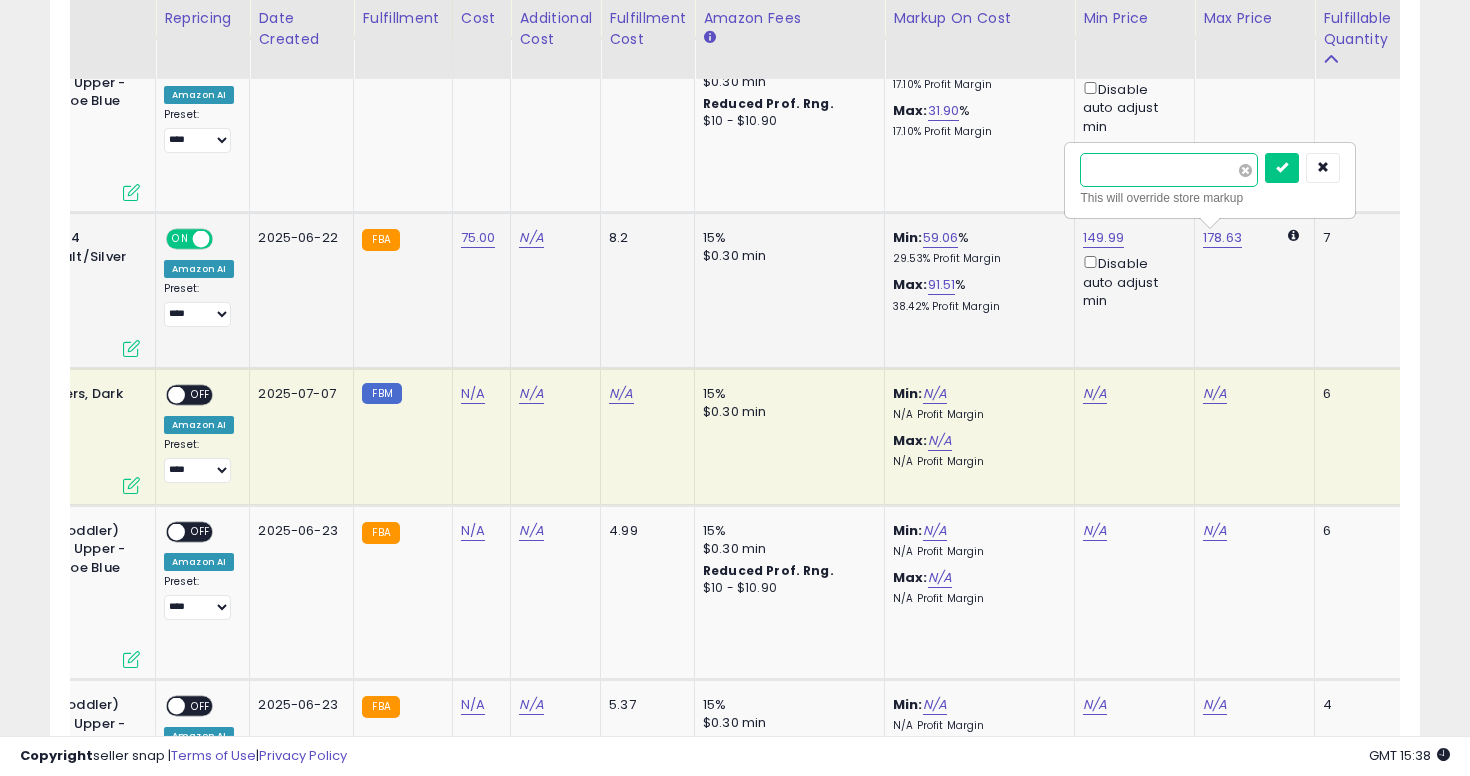 type on "***" 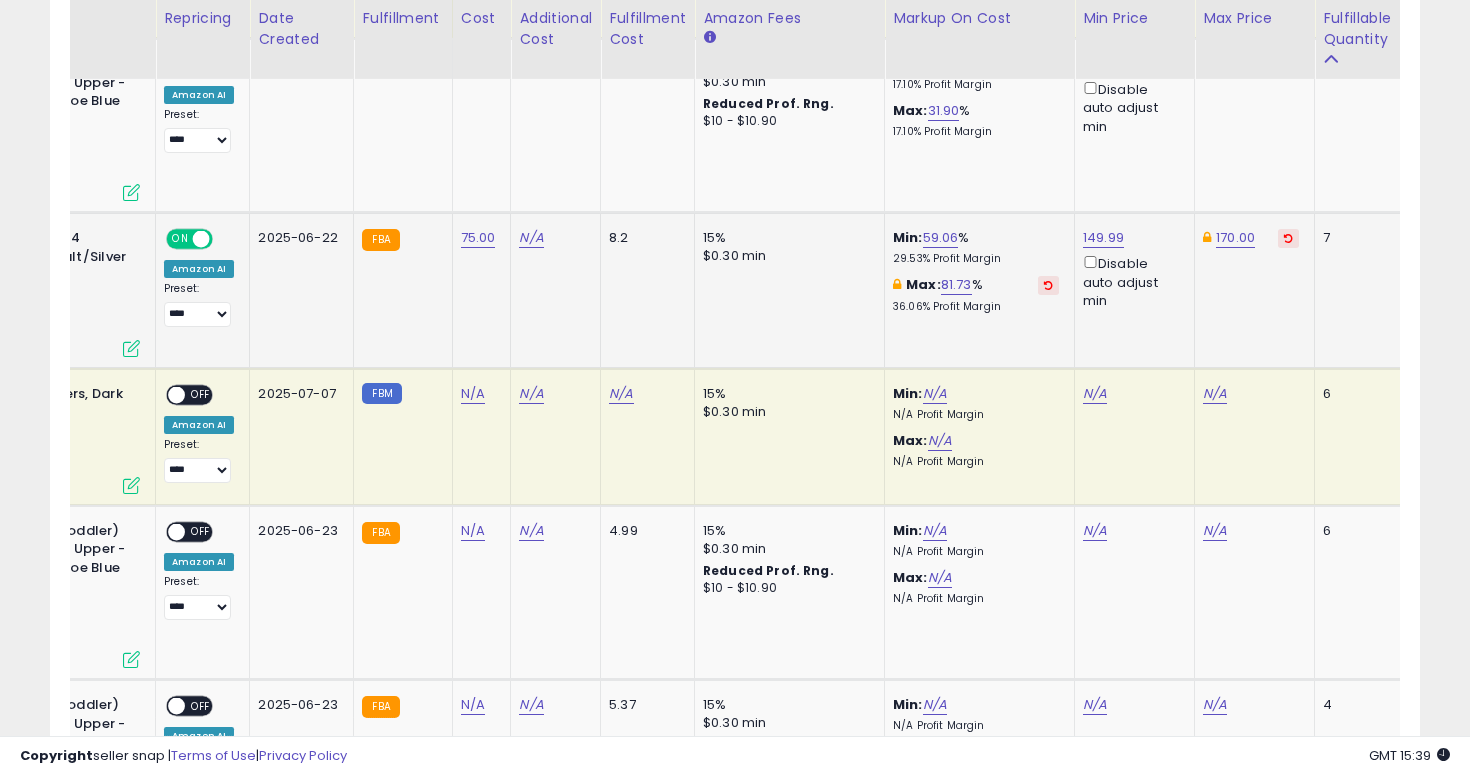 scroll, scrollTop: 0, scrollLeft: 0, axis: both 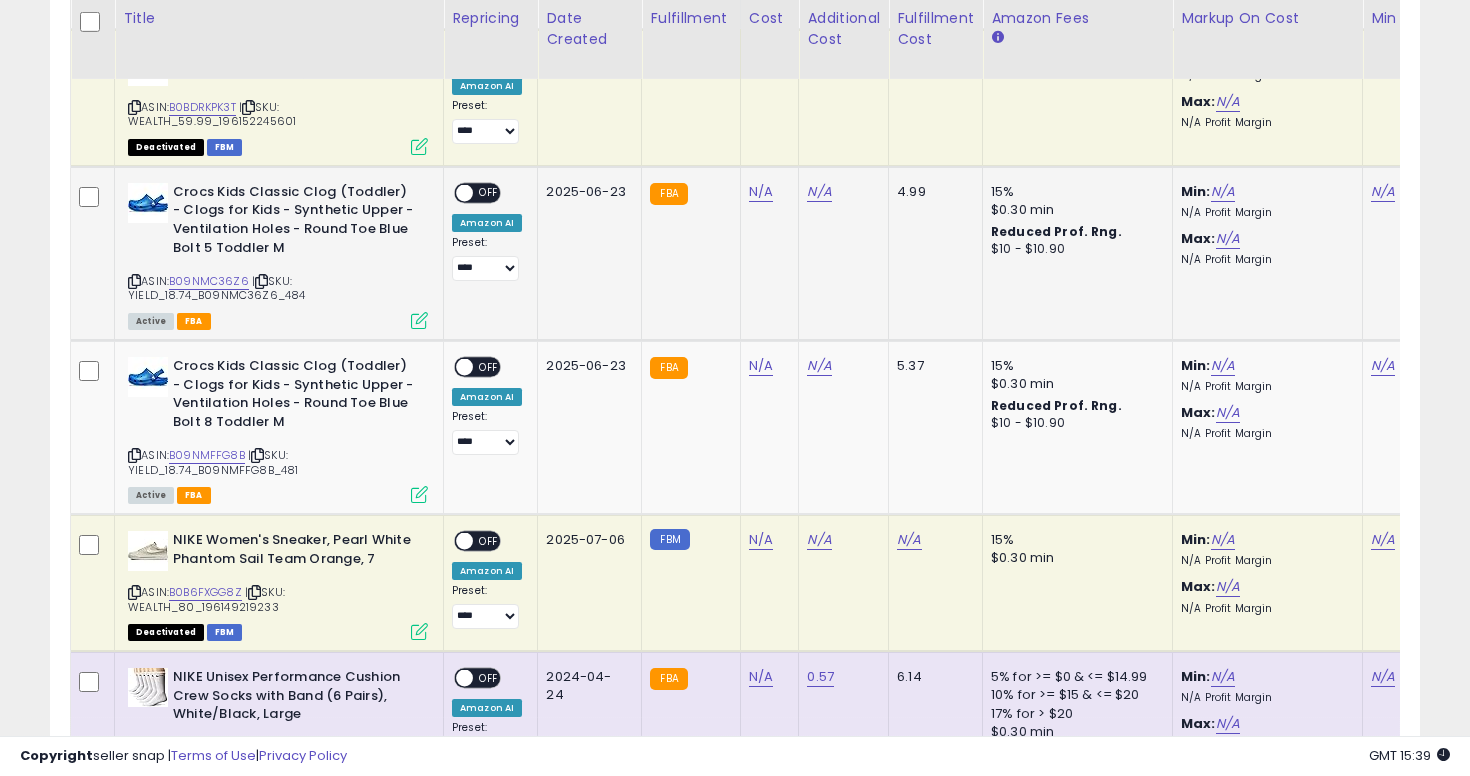 click at bounding box center [134, 281] 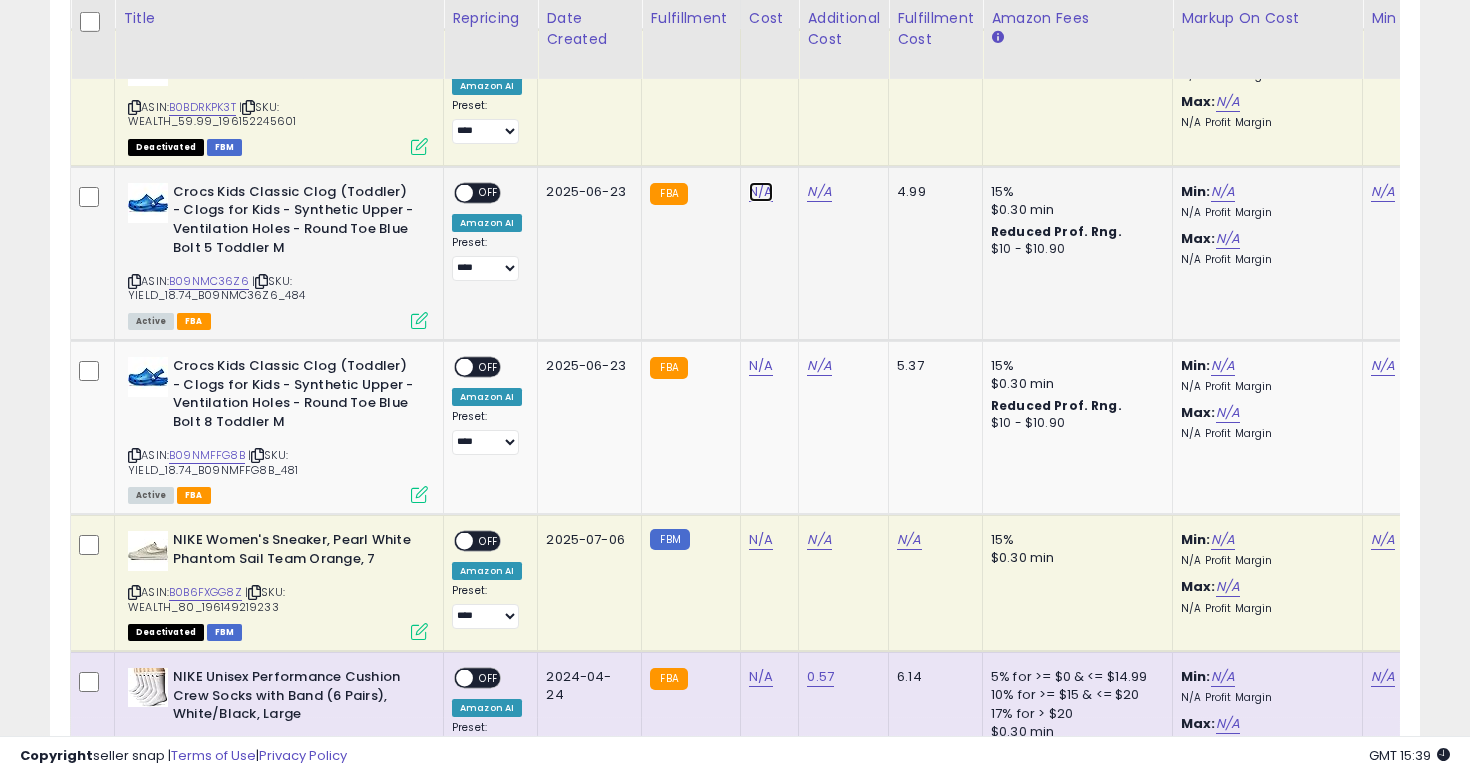click on "N/A" at bounding box center [761, -1614] 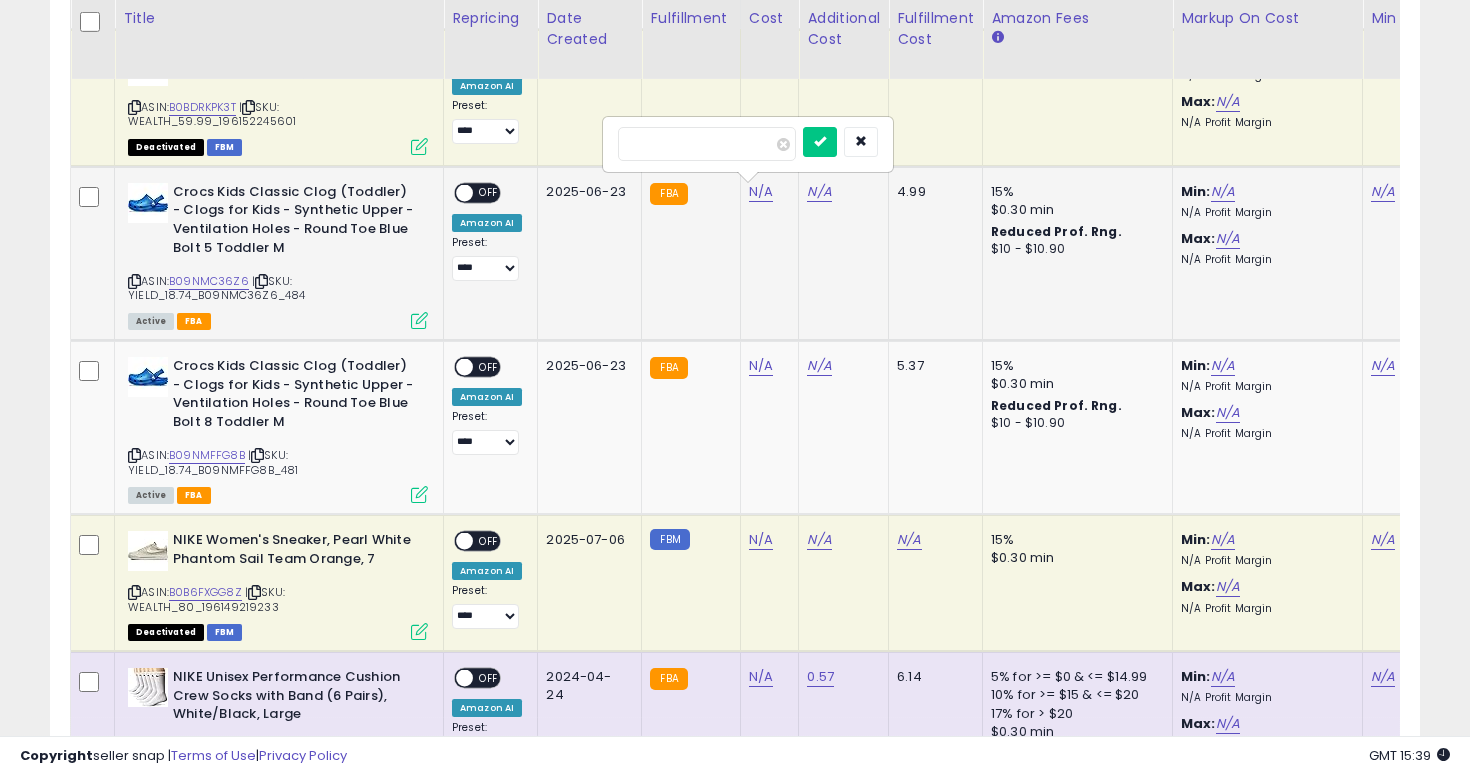 type on "*****" 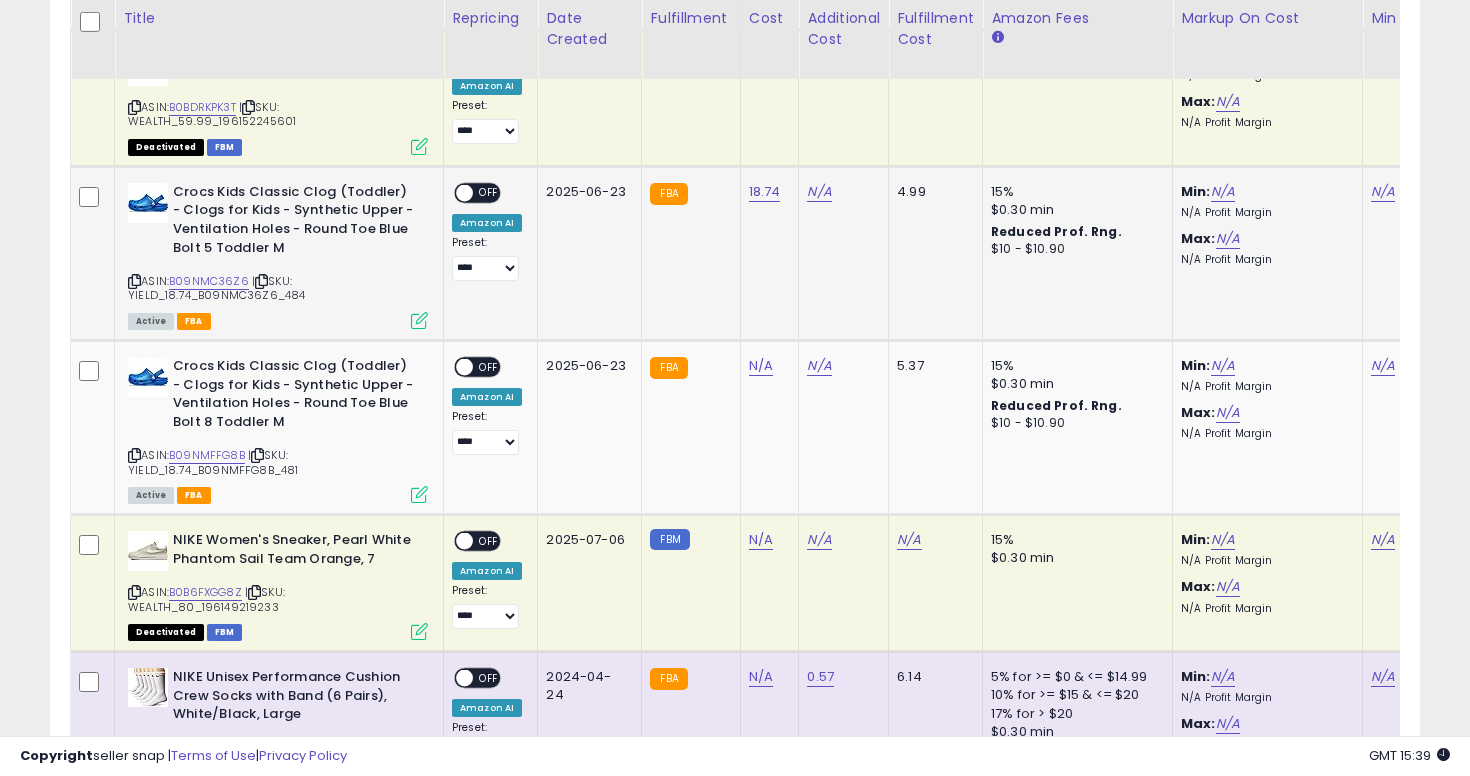 scroll, scrollTop: 0, scrollLeft: 231, axis: horizontal 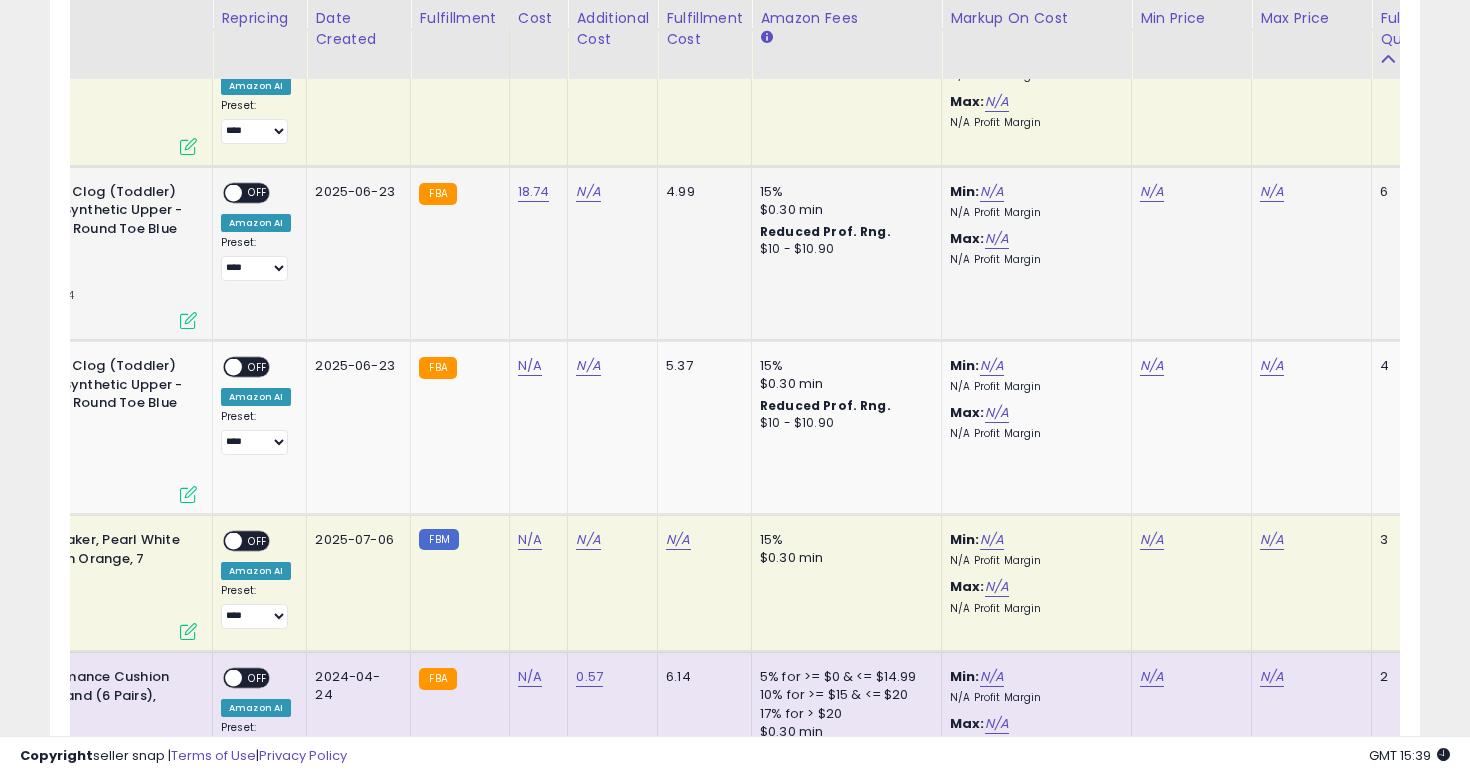 click on "N/A  Profit Margin" at bounding box center [1033, 213] 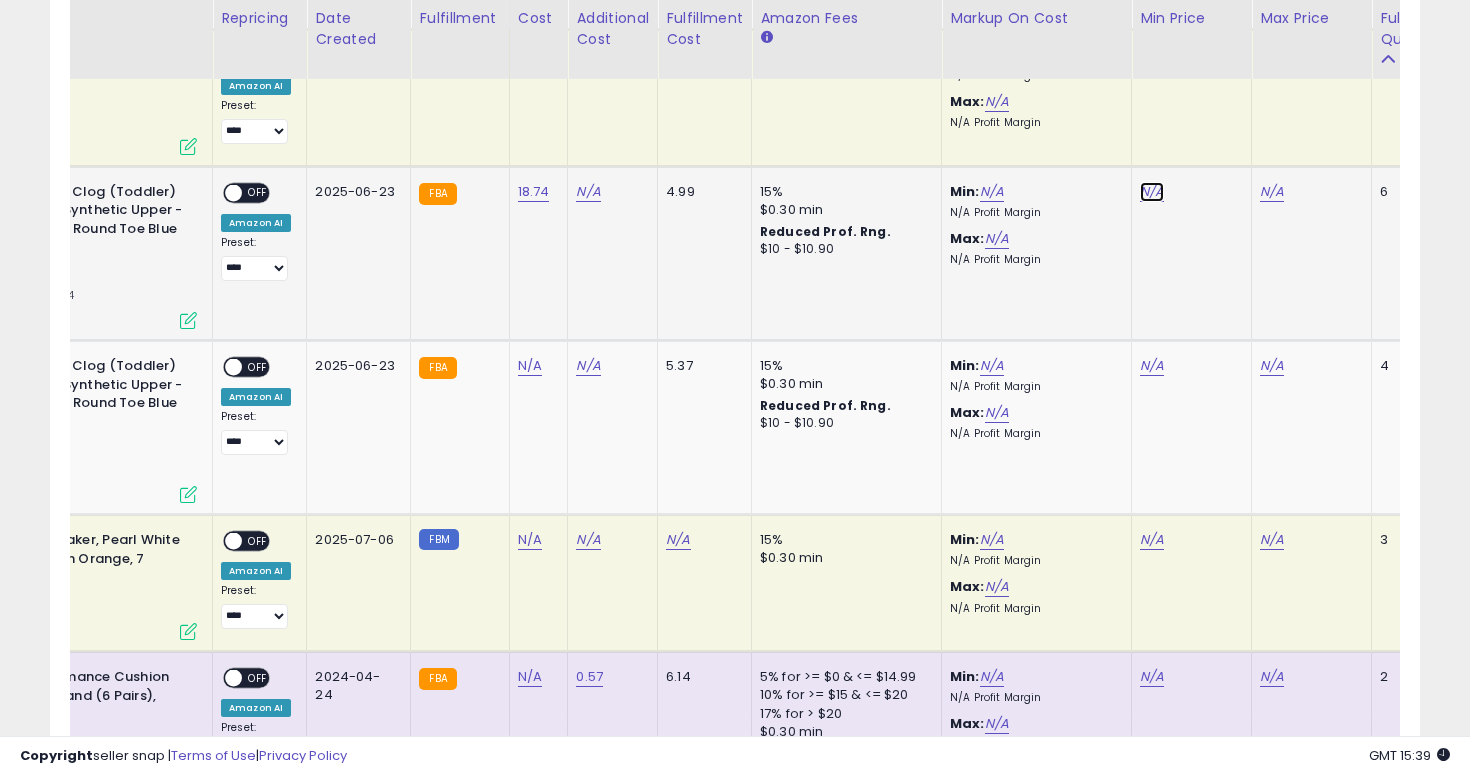 click on "N/A" at bounding box center (1152, -1614) 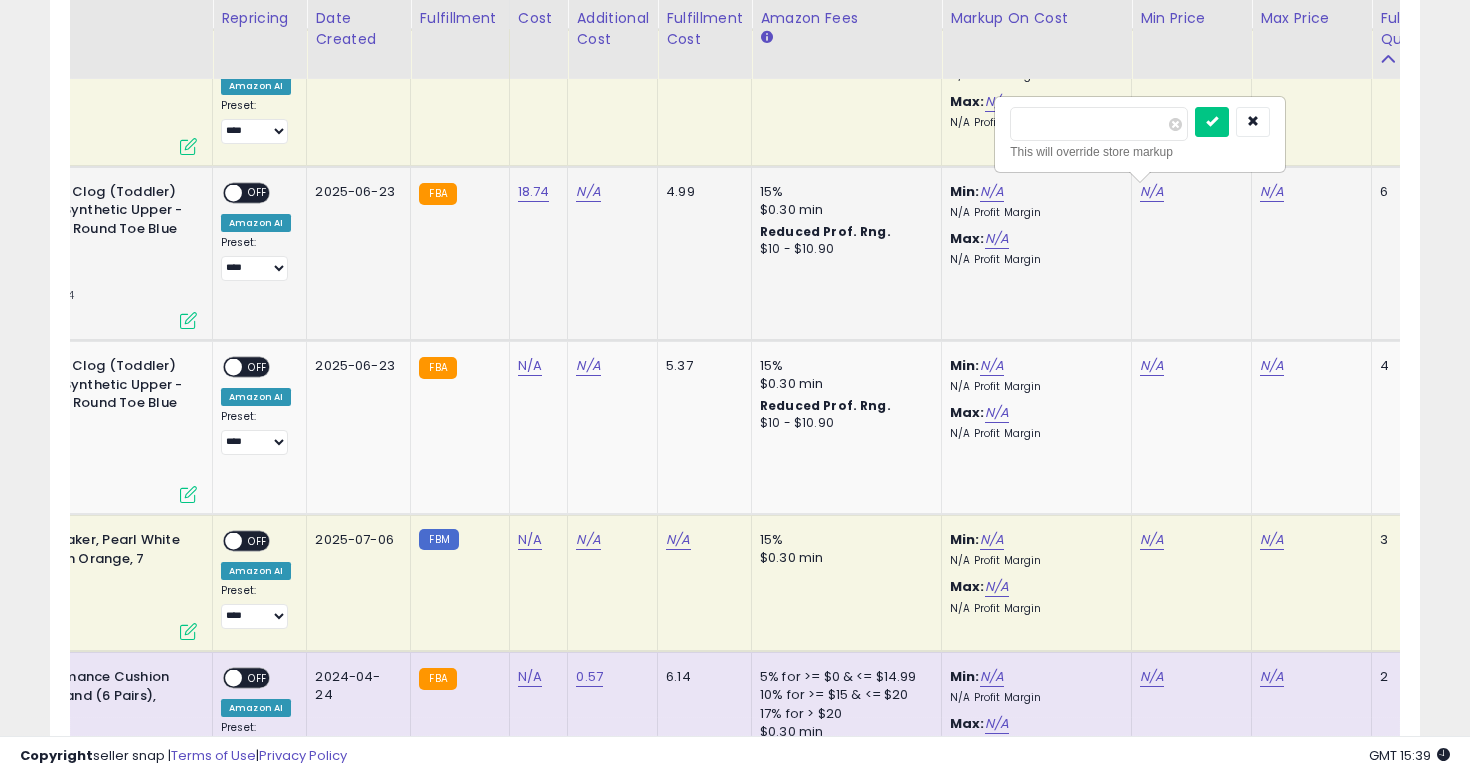 type on "****" 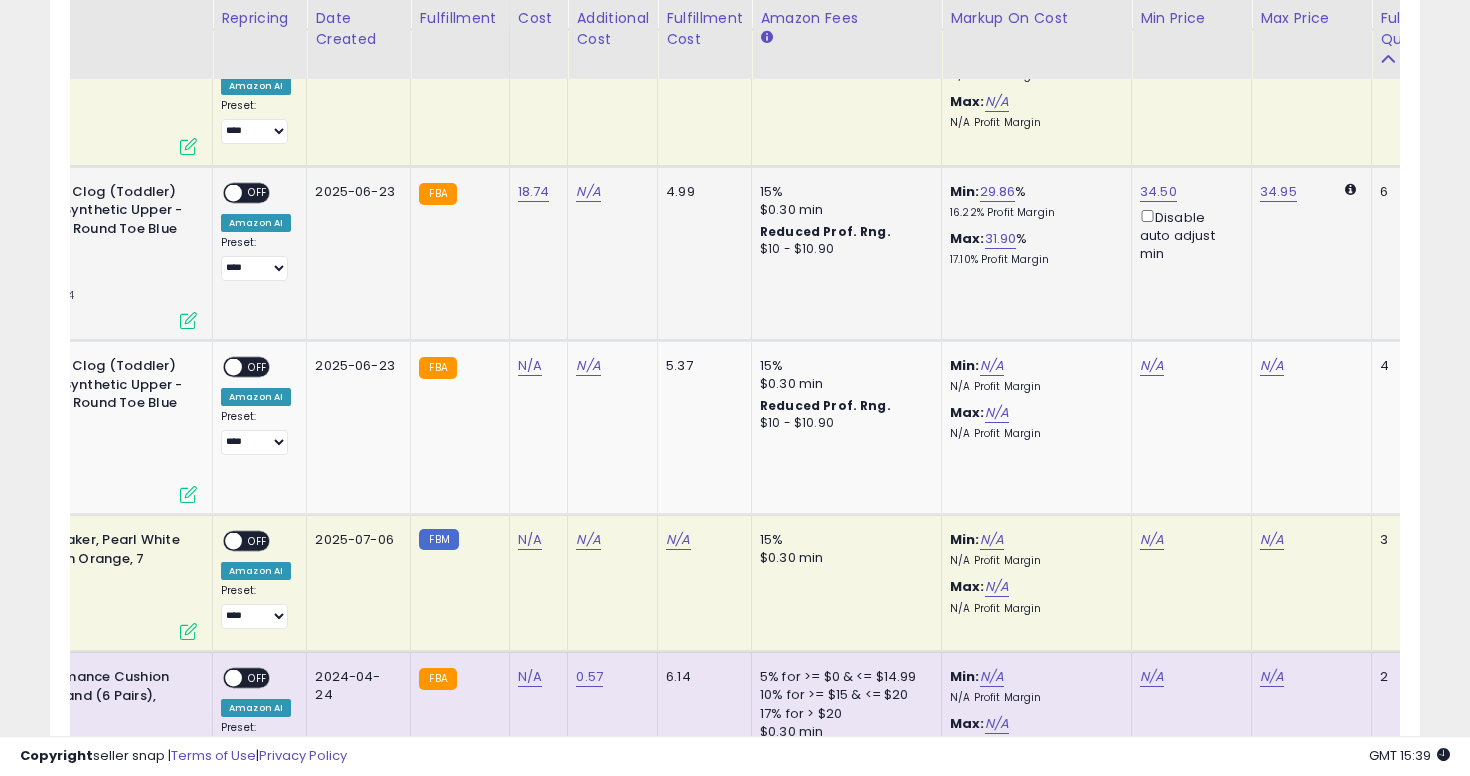 scroll, scrollTop: 0, scrollLeft: 0, axis: both 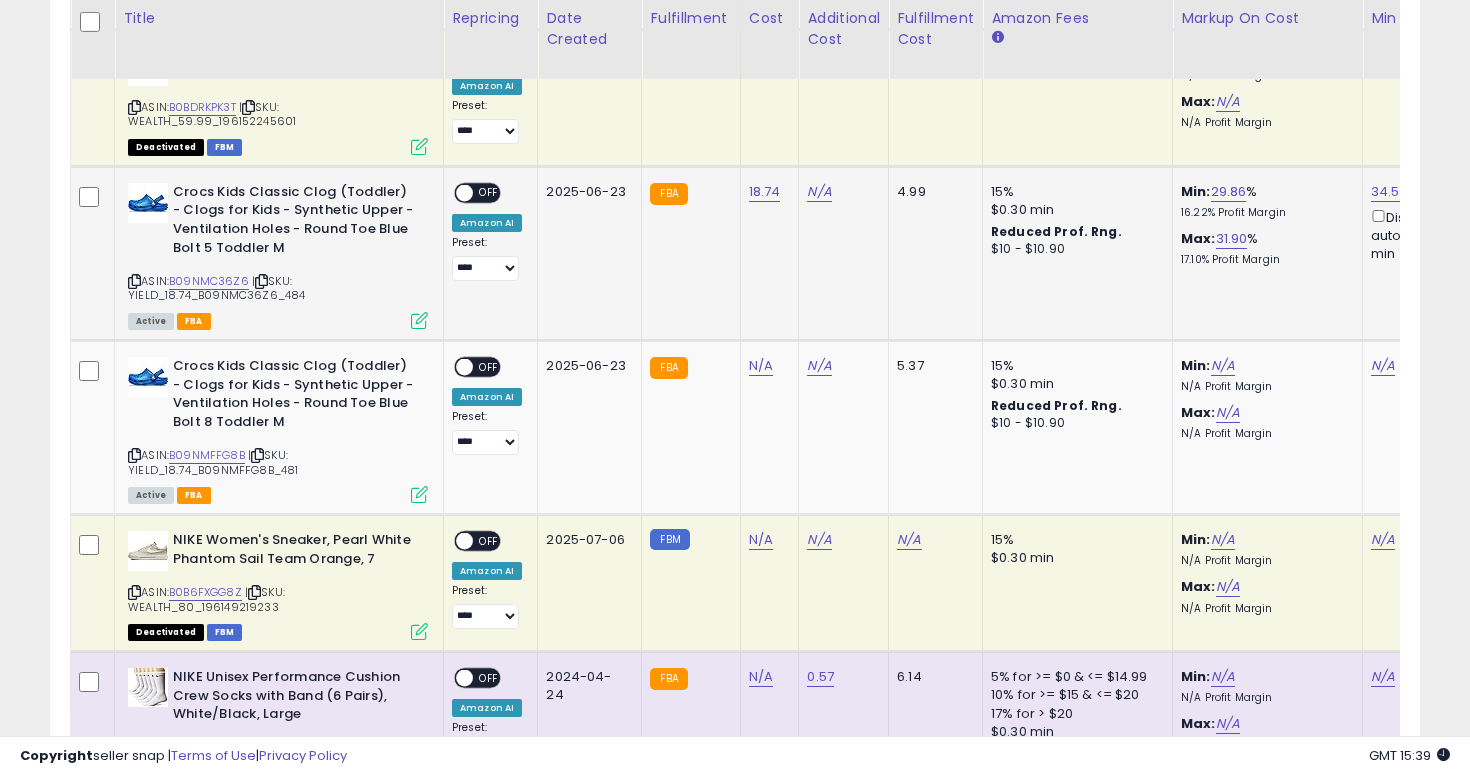 click on "OFF" at bounding box center (489, 192) 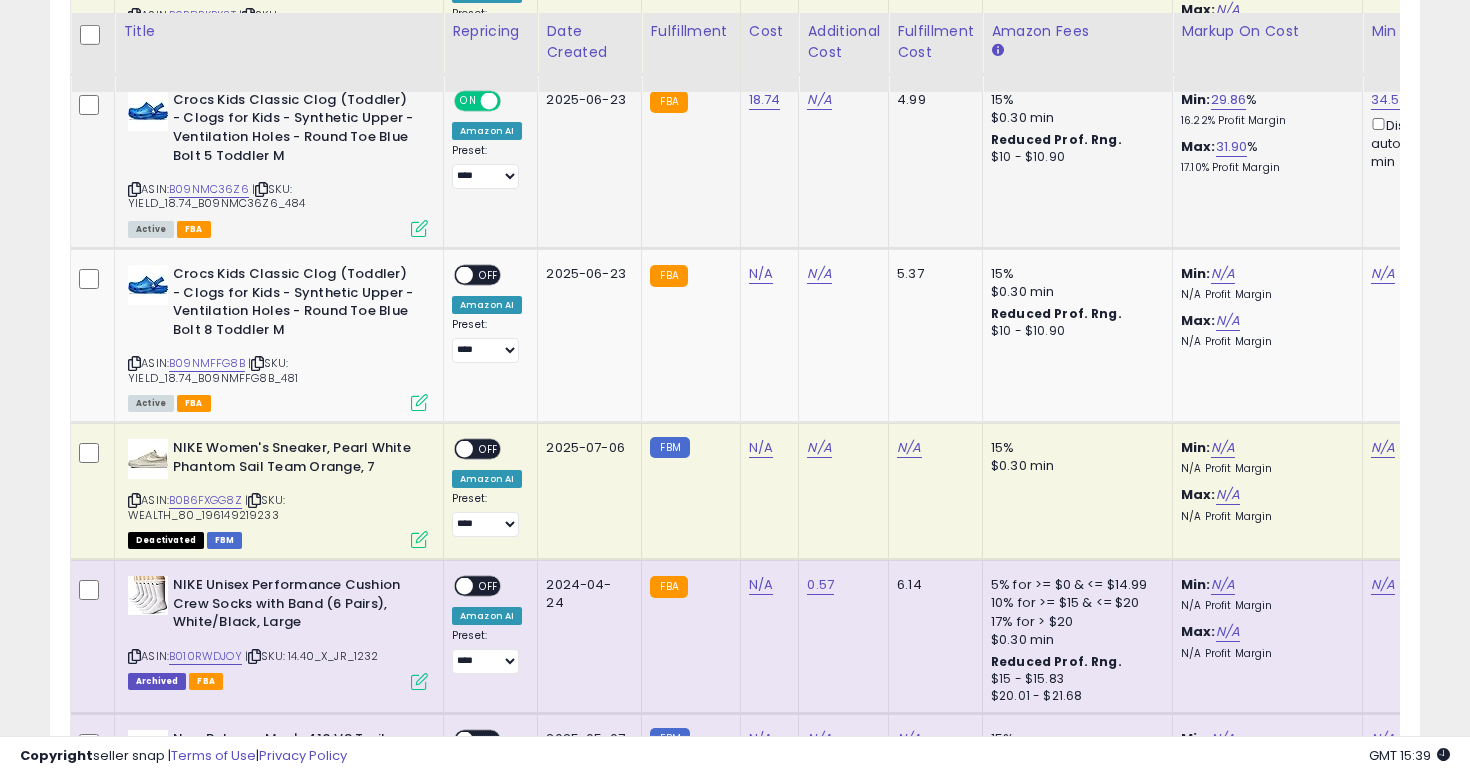 scroll, scrollTop: 2796, scrollLeft: 0, axis: vertical 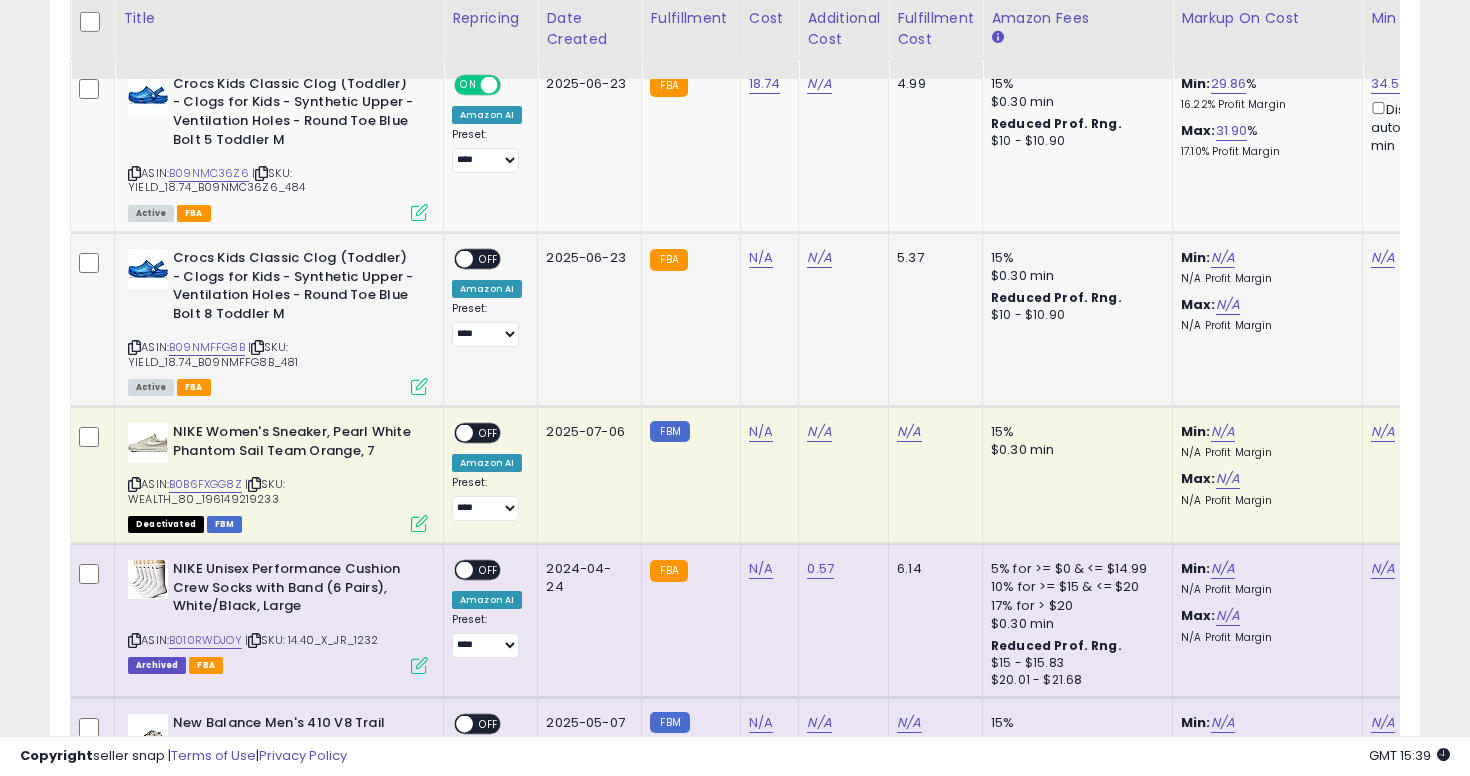 click on "Crocs Kids Classic Clog (Toddler) - Clogs for Kids - Synthetic Upper - Ventilation Holes - Round Toe Blue Bolt 8 Toddler M" at bounding box center (294, 288) 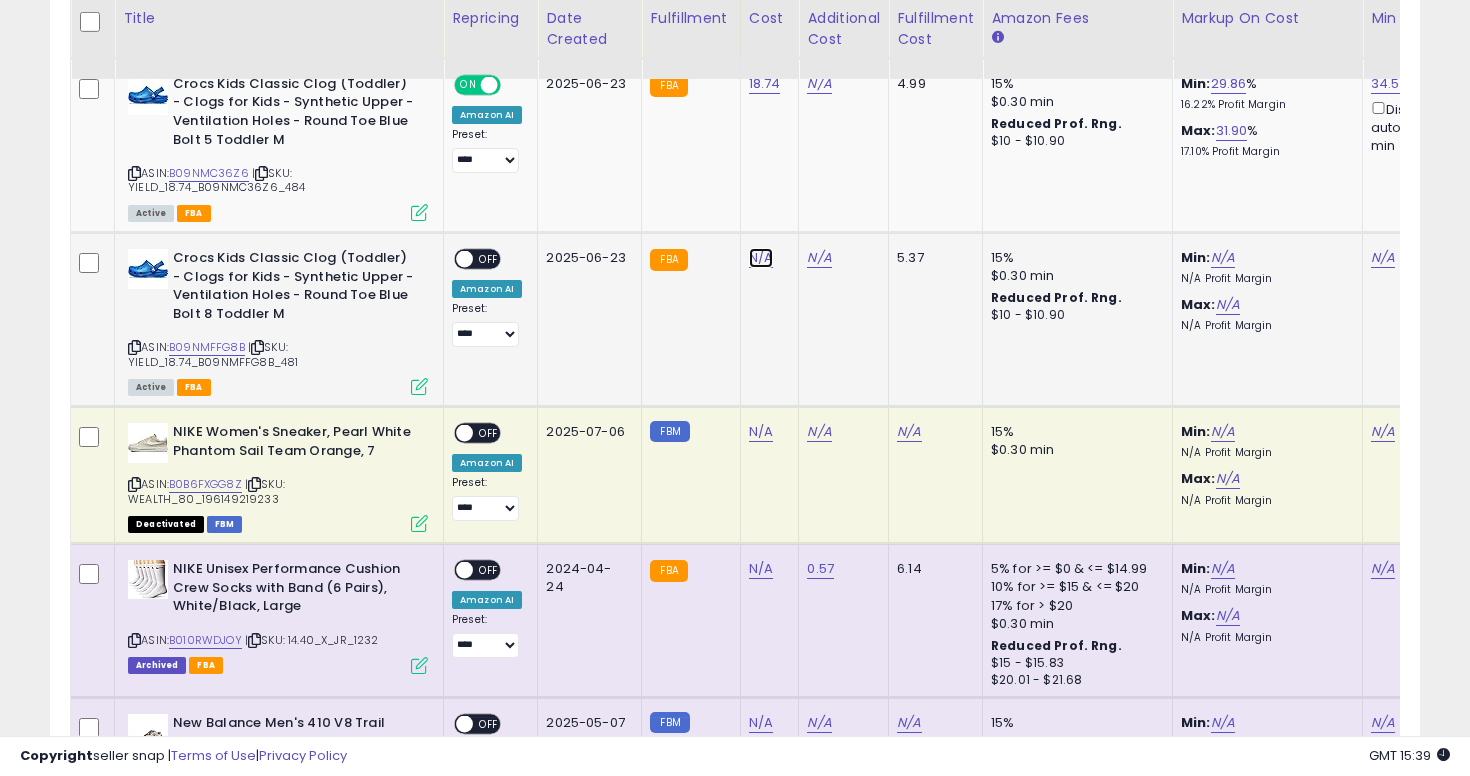 click on "N/A" at bounding box center (761, -1722) 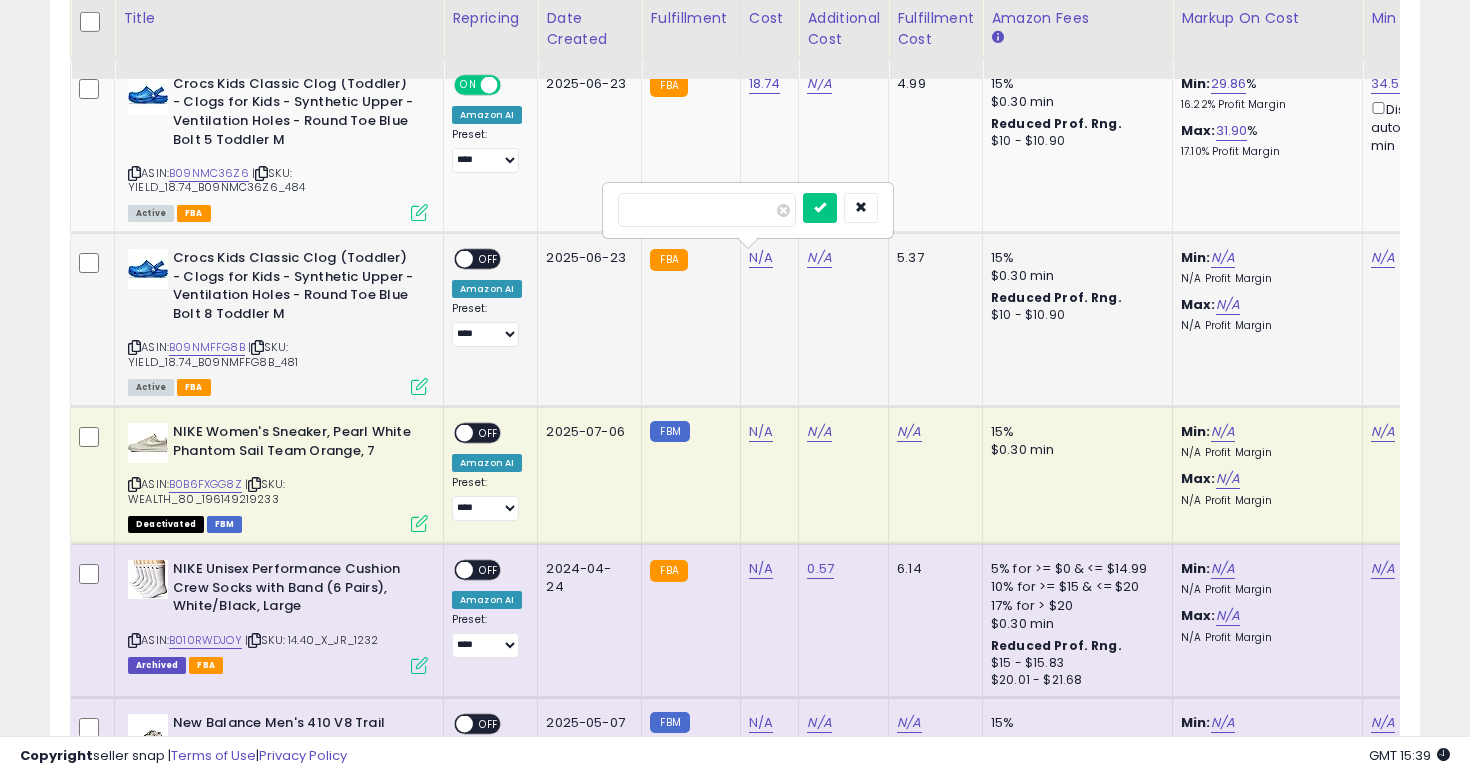 type on "*****" 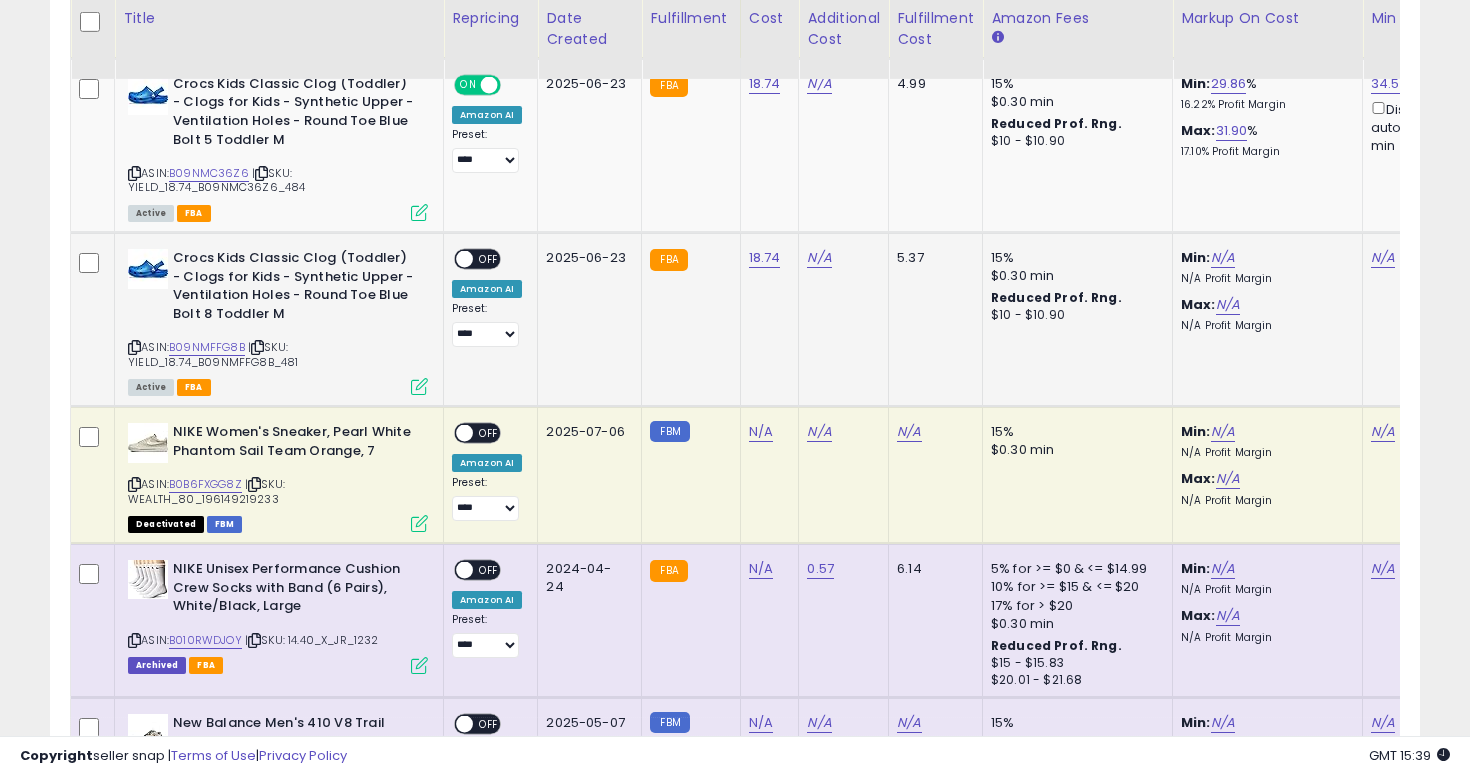 scroll, scrollTop: 0, scrollLeft: 145, axis: horizontal 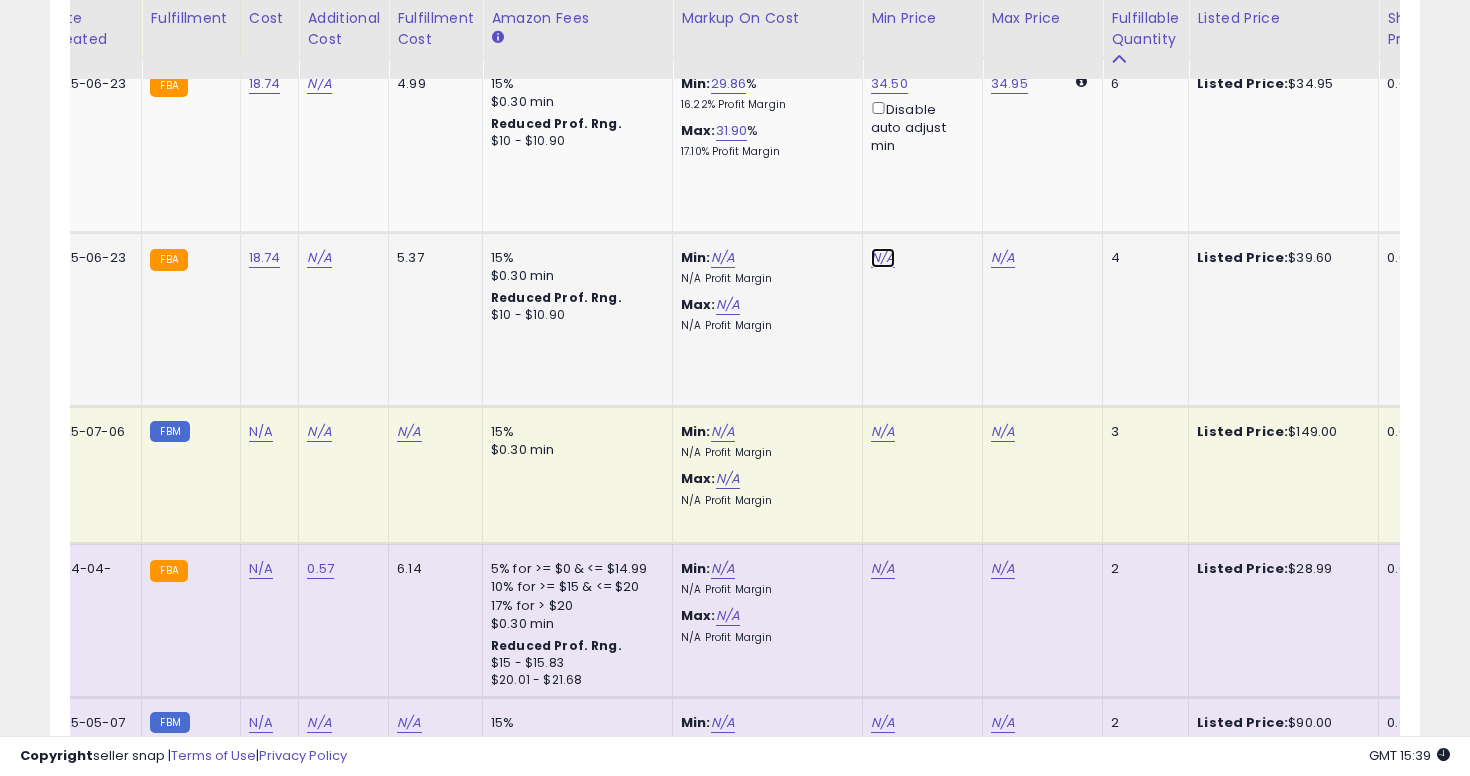 click on "N/A" at bounding box center (883, -1722) 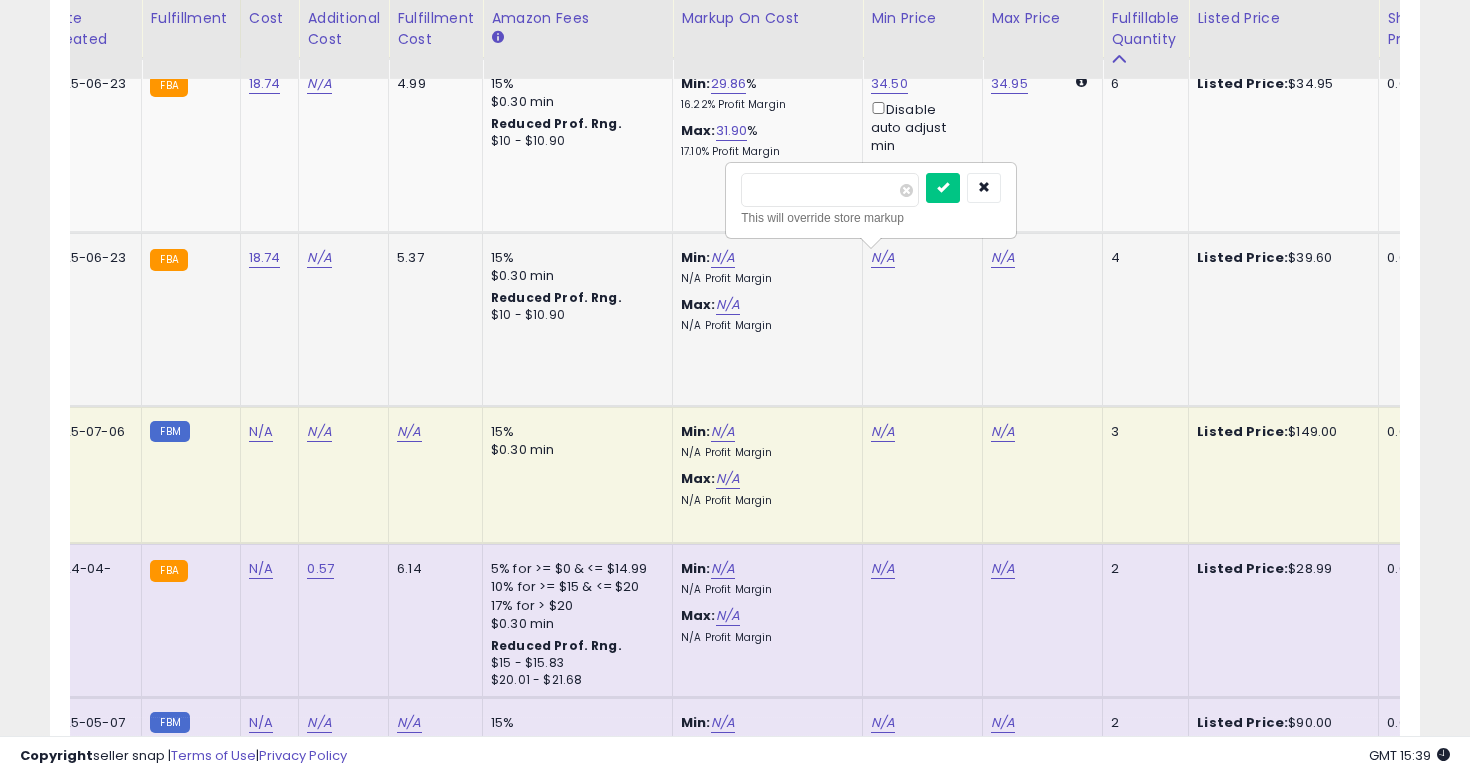 type on "*****" 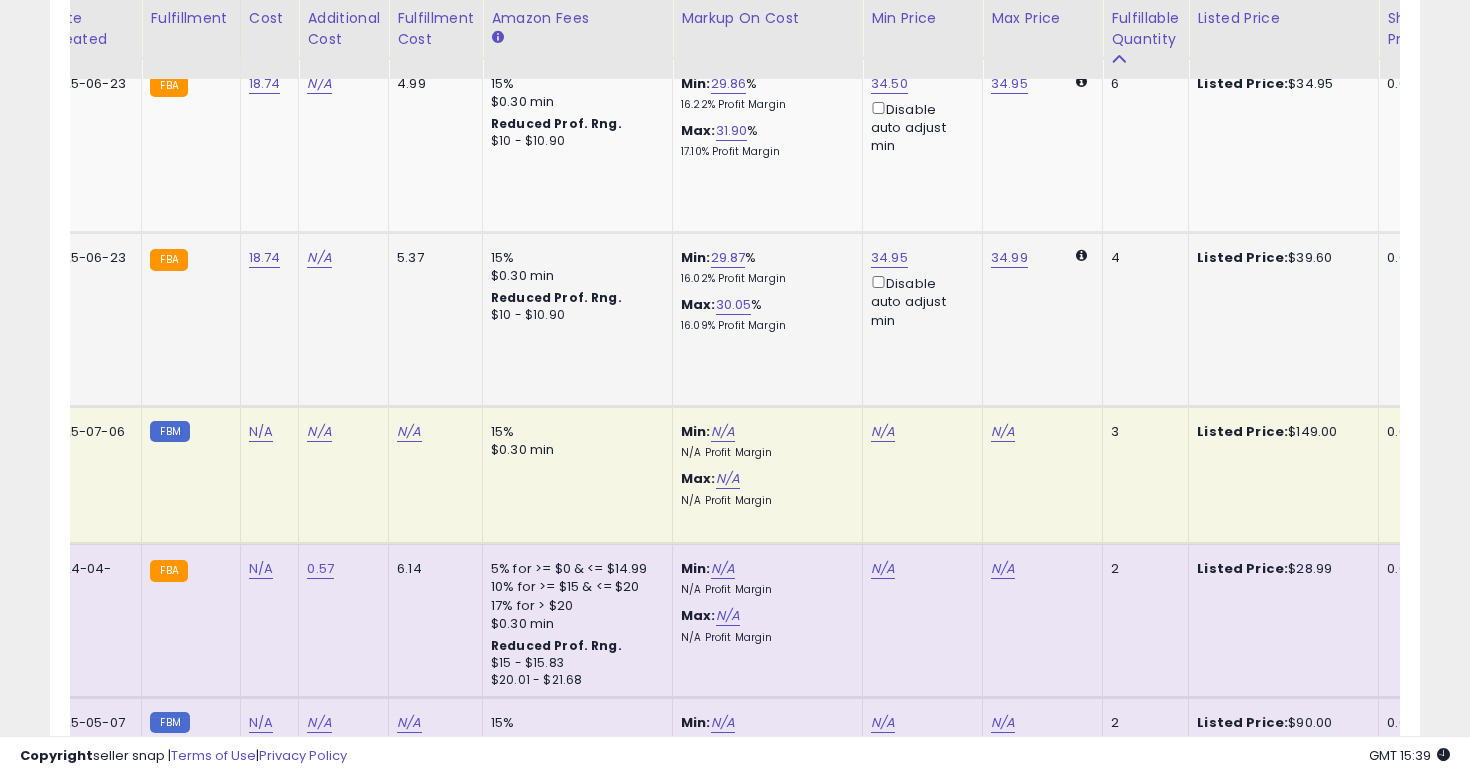 scroll, scrollTop: 0, scrollLeft: 298, axis: horizontal 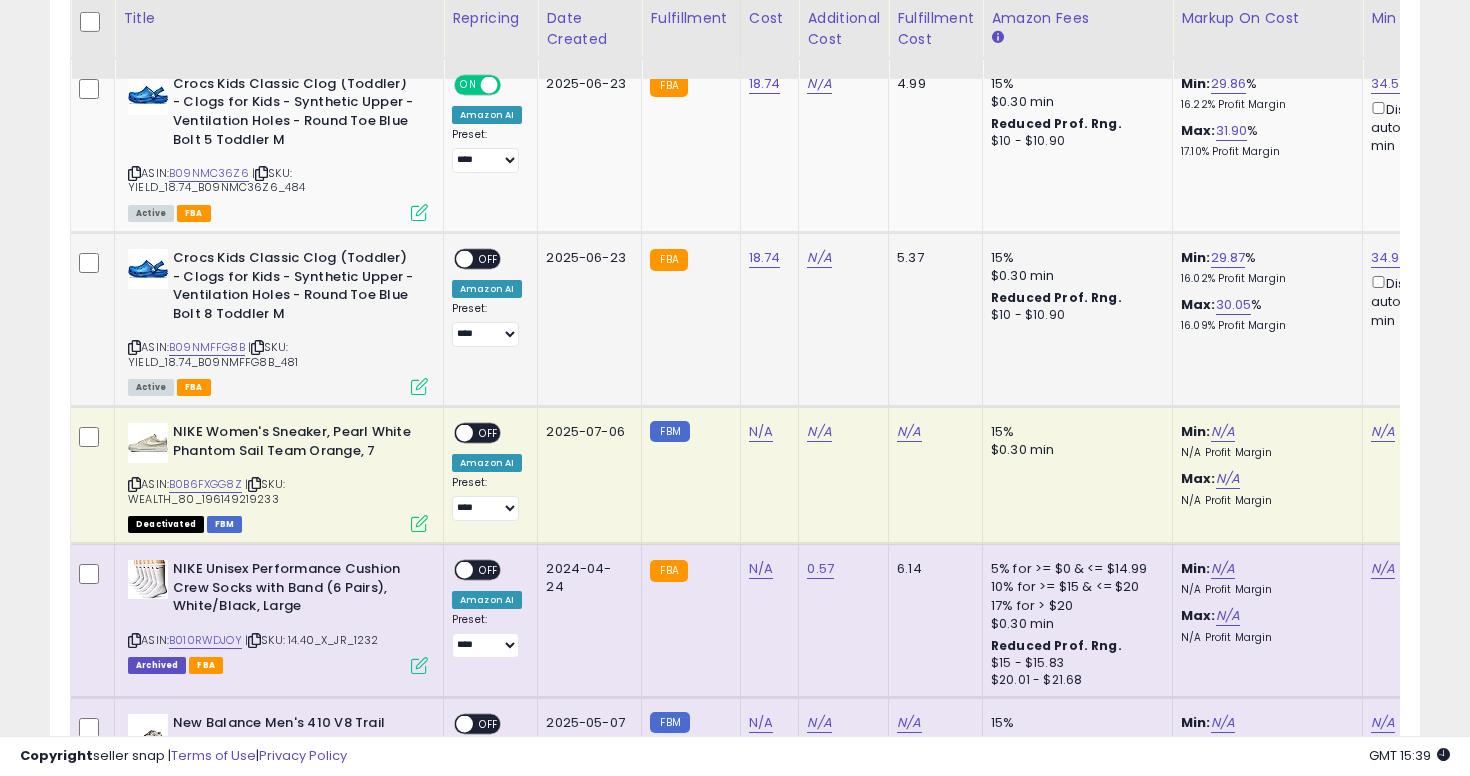 click on "OFF" at bounding box center [489, 259] 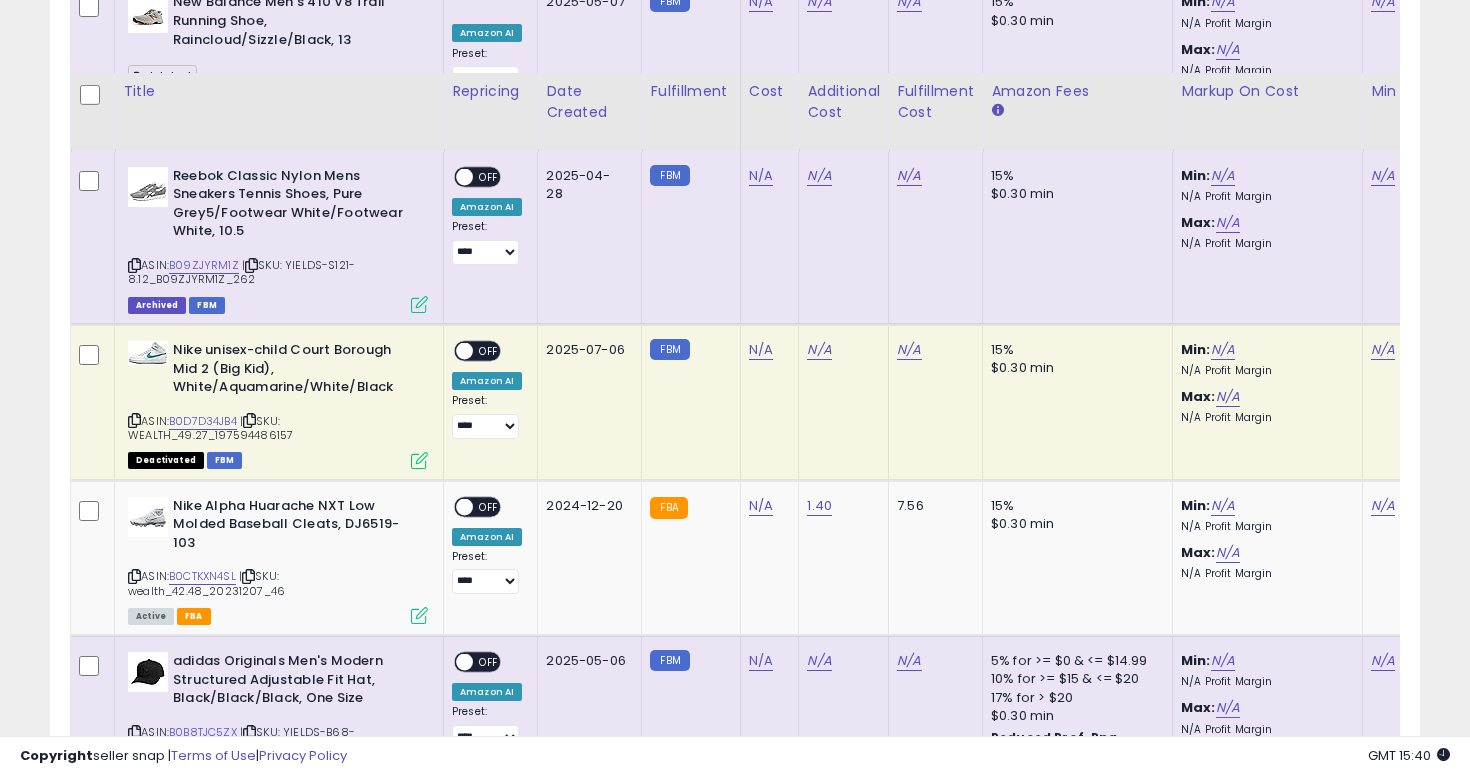 scroll, scrollTop: 3737, scrollLeft: 0, axis: vertical 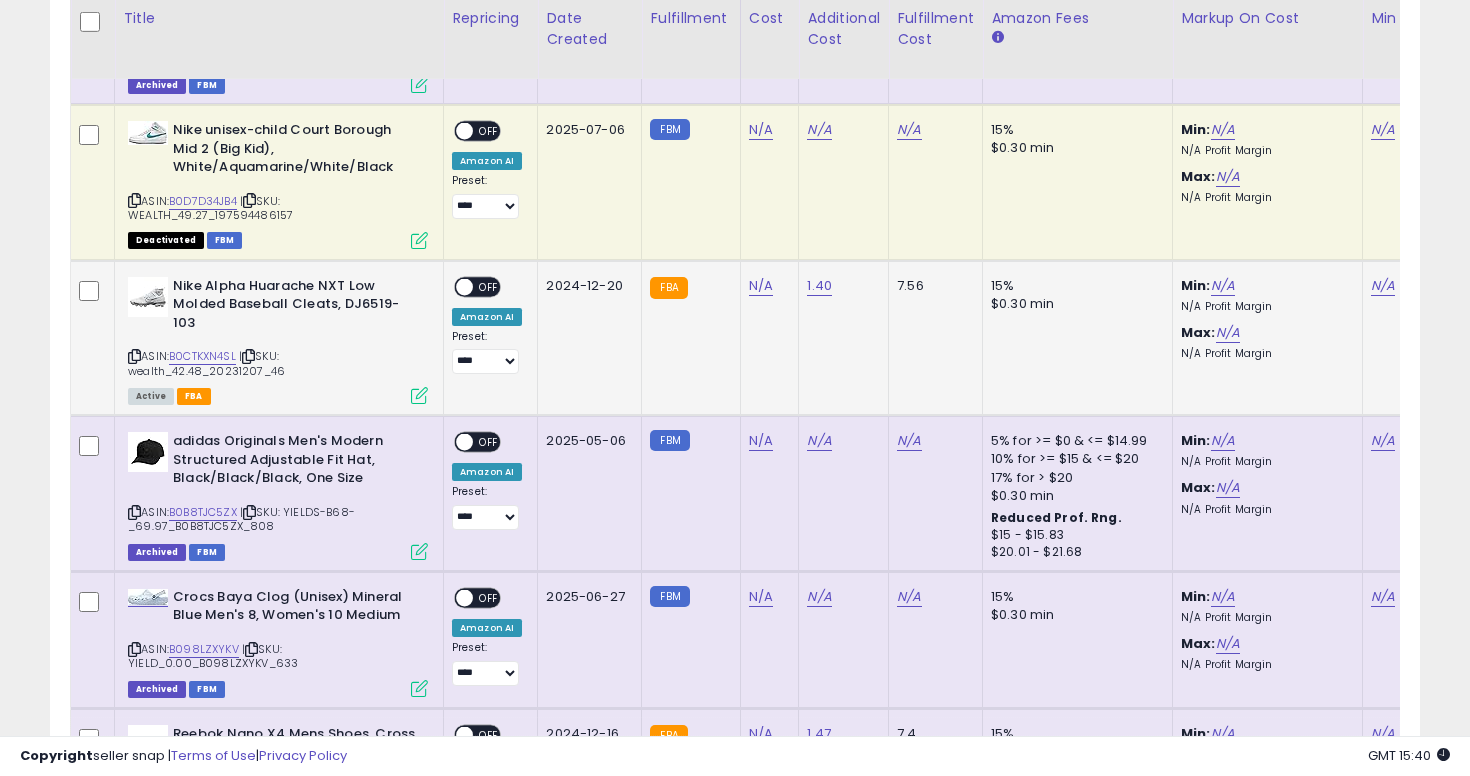 click at bounding box center [134, 356] 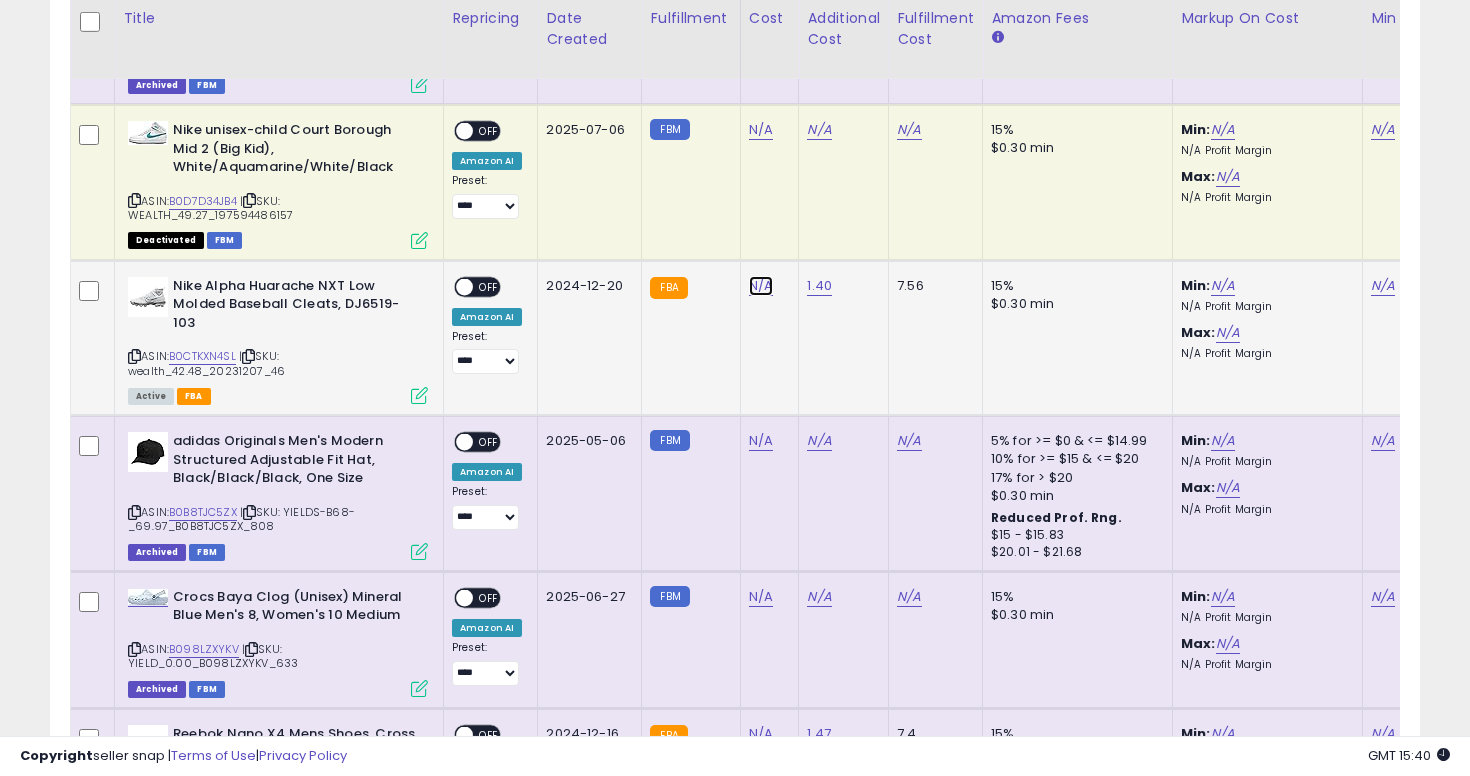 click on "N/A" at bounding box center (761, -2663) 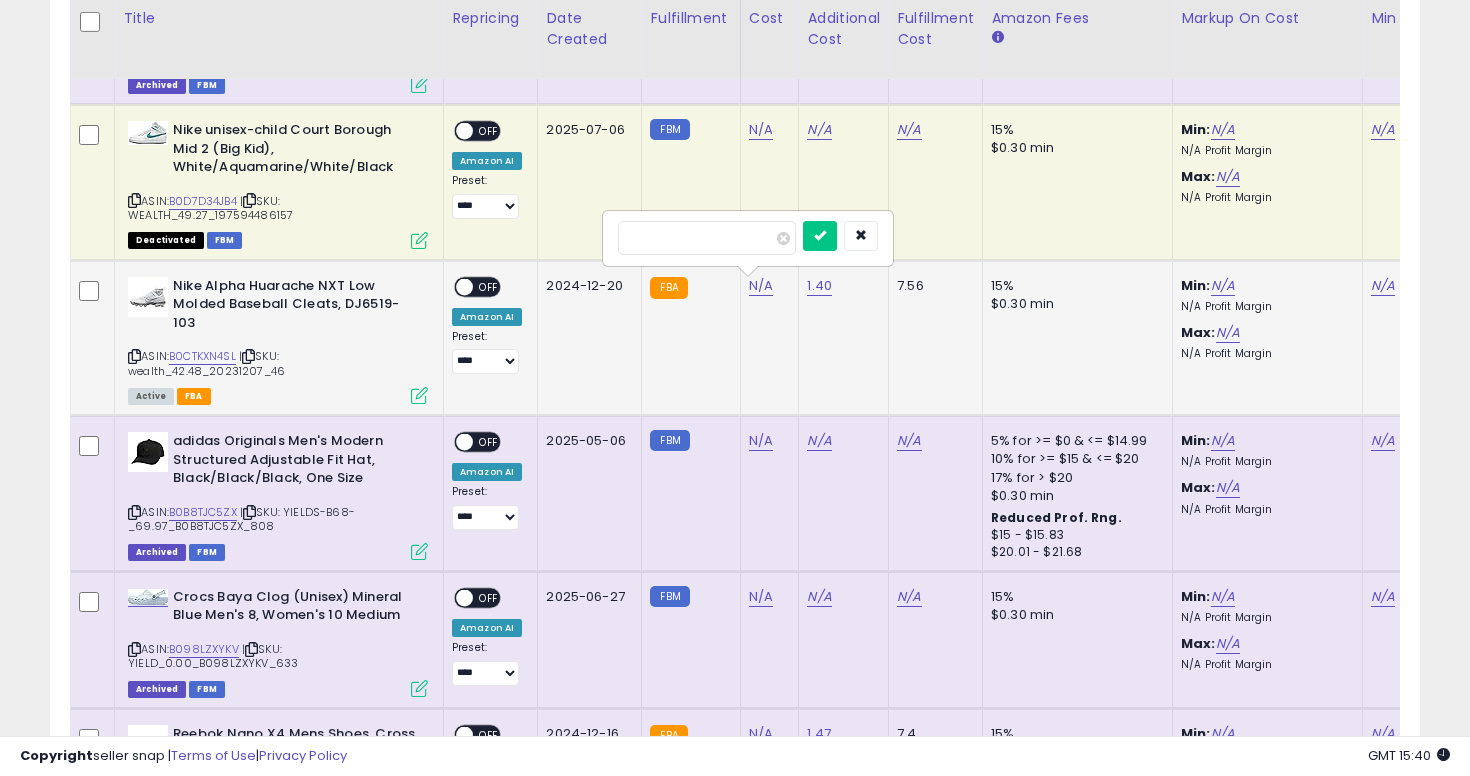 type on "*****" 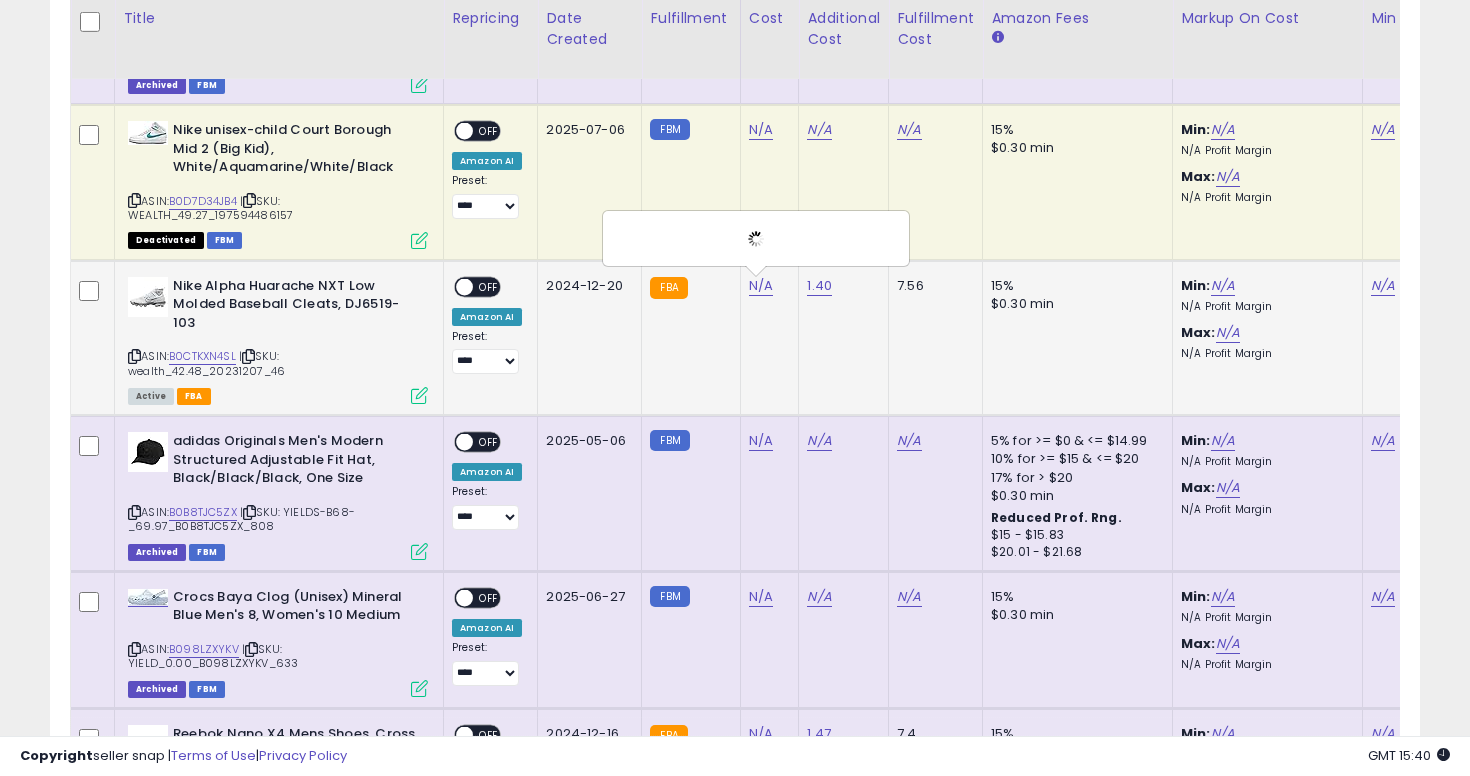 scroll, scrollTop: 0, scrollLeft: 356, axis: horizontal 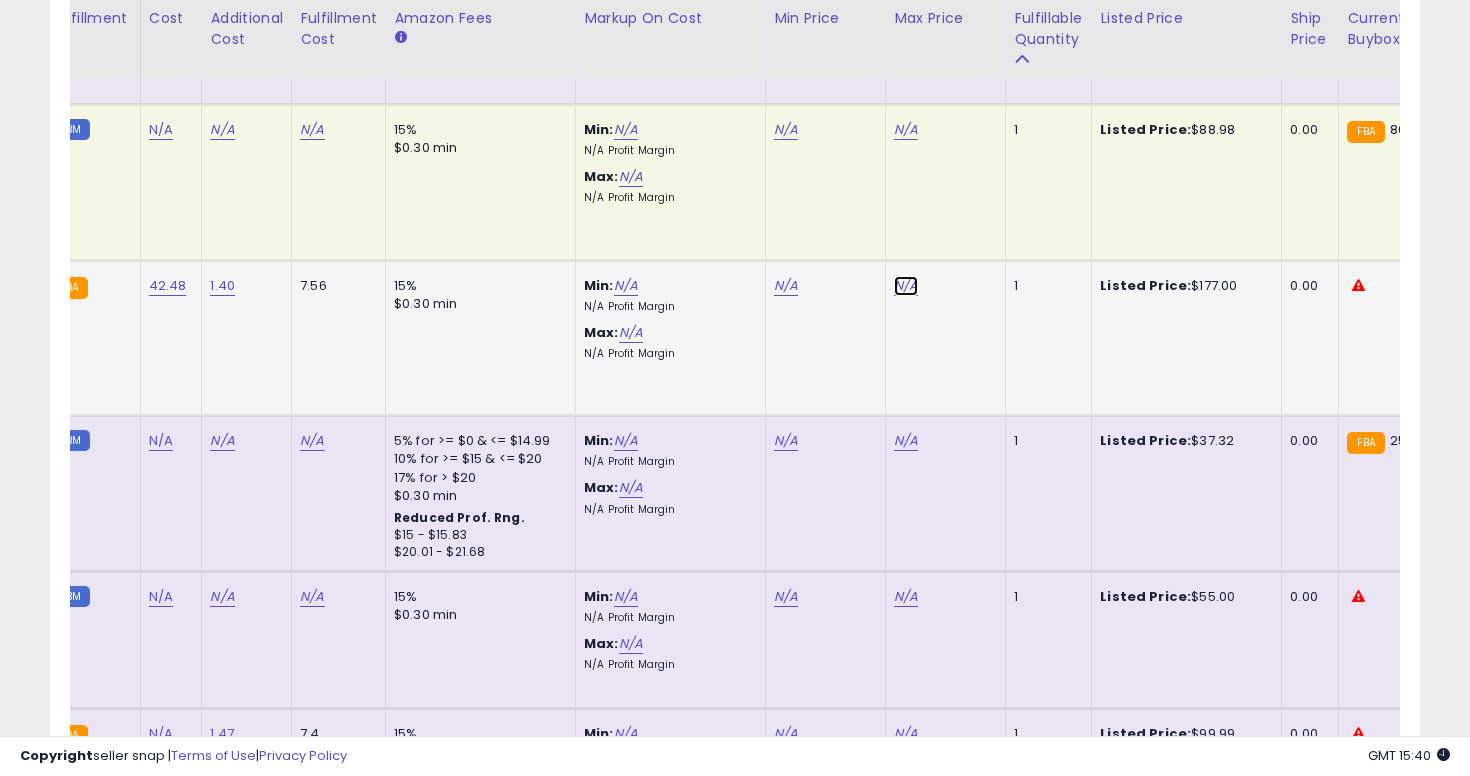 click on "N/A" at bounding box center [906, -2663] 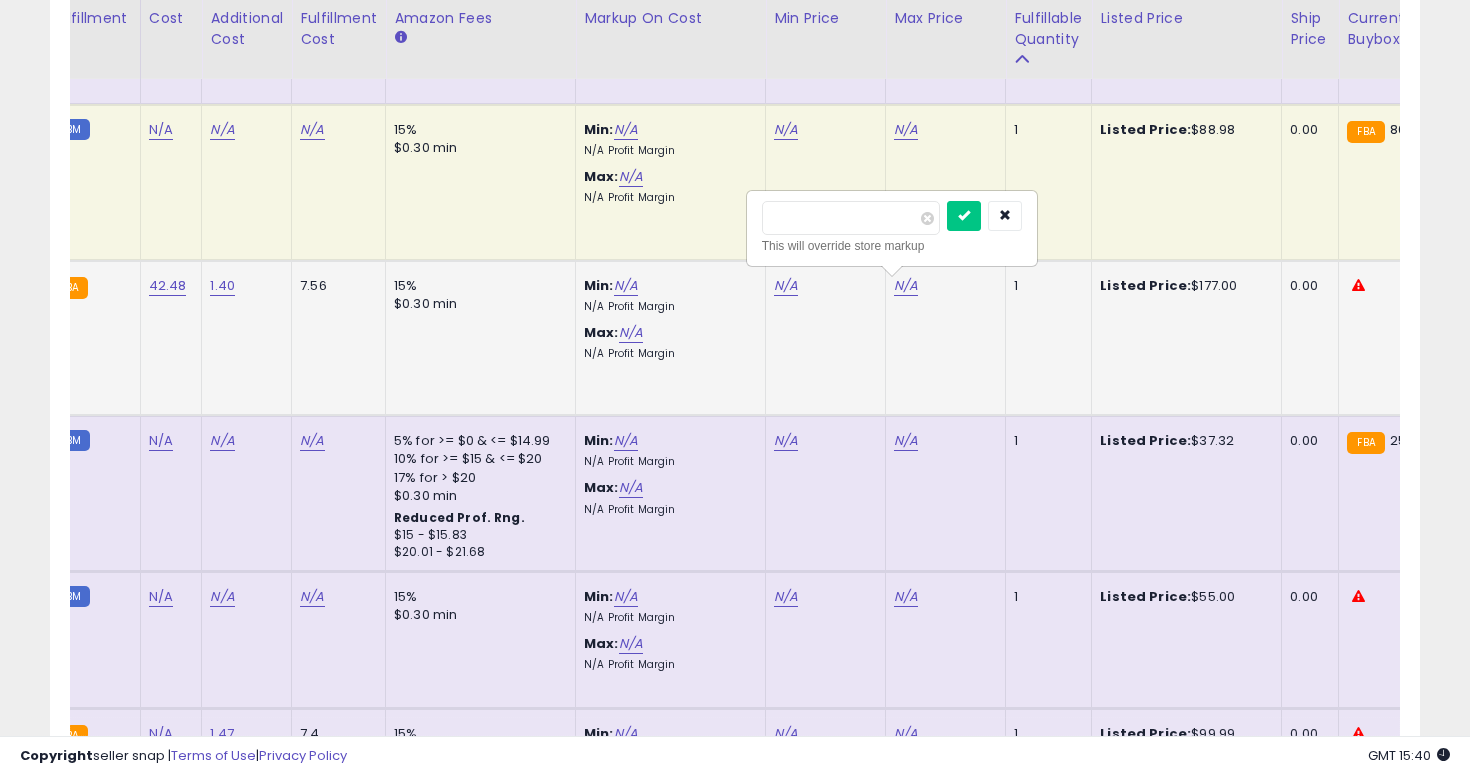 type on "***" 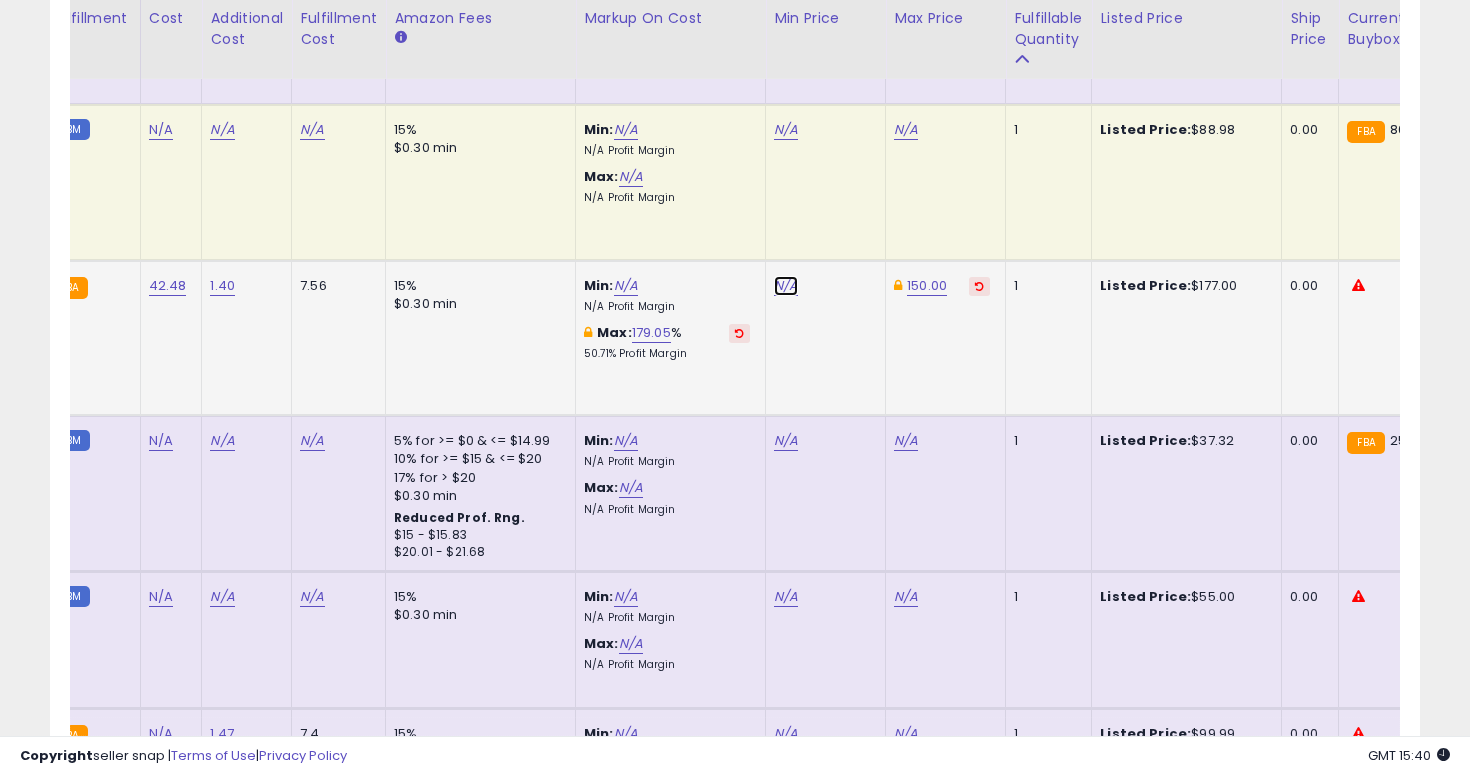 click on "N/A" at bounding box center (786, -2663) 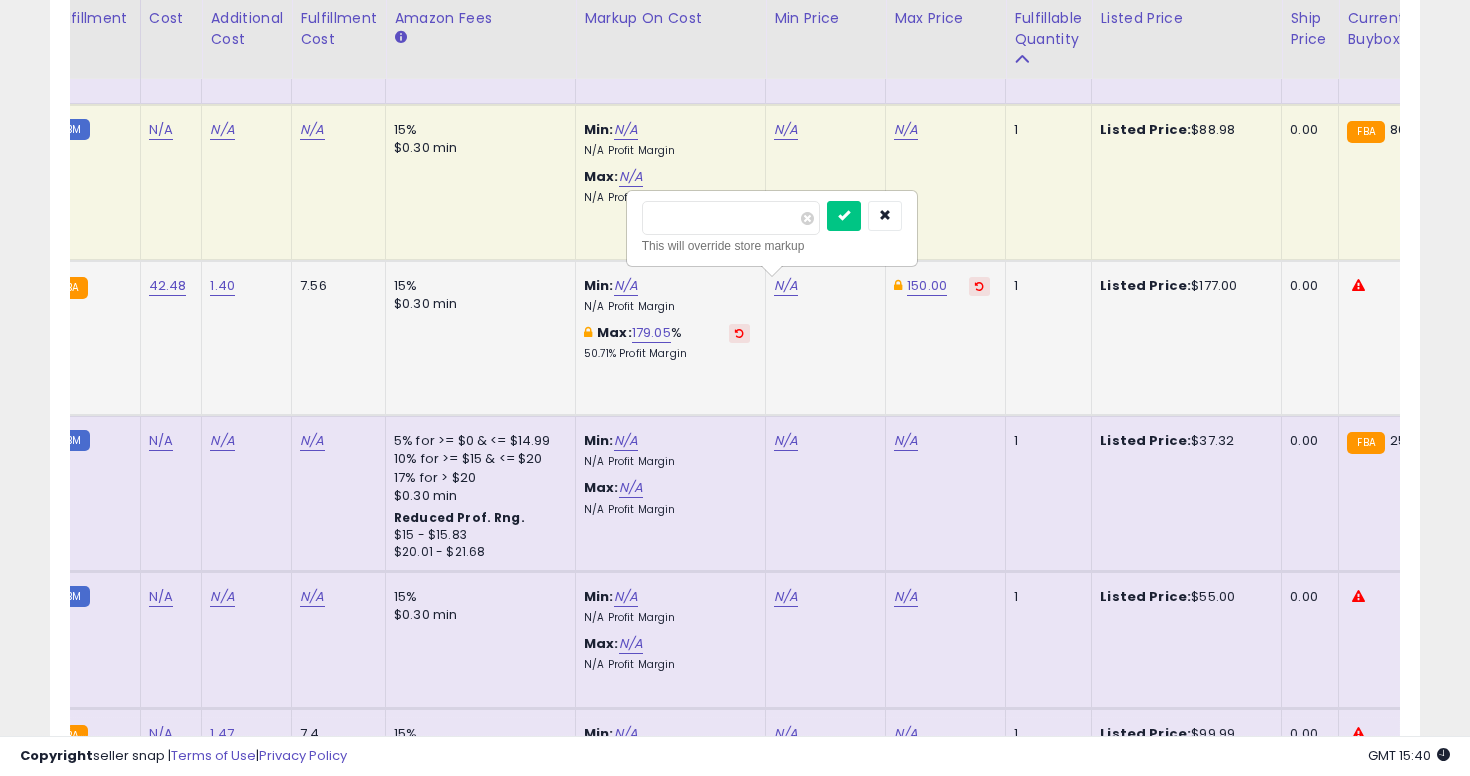 type on "***" 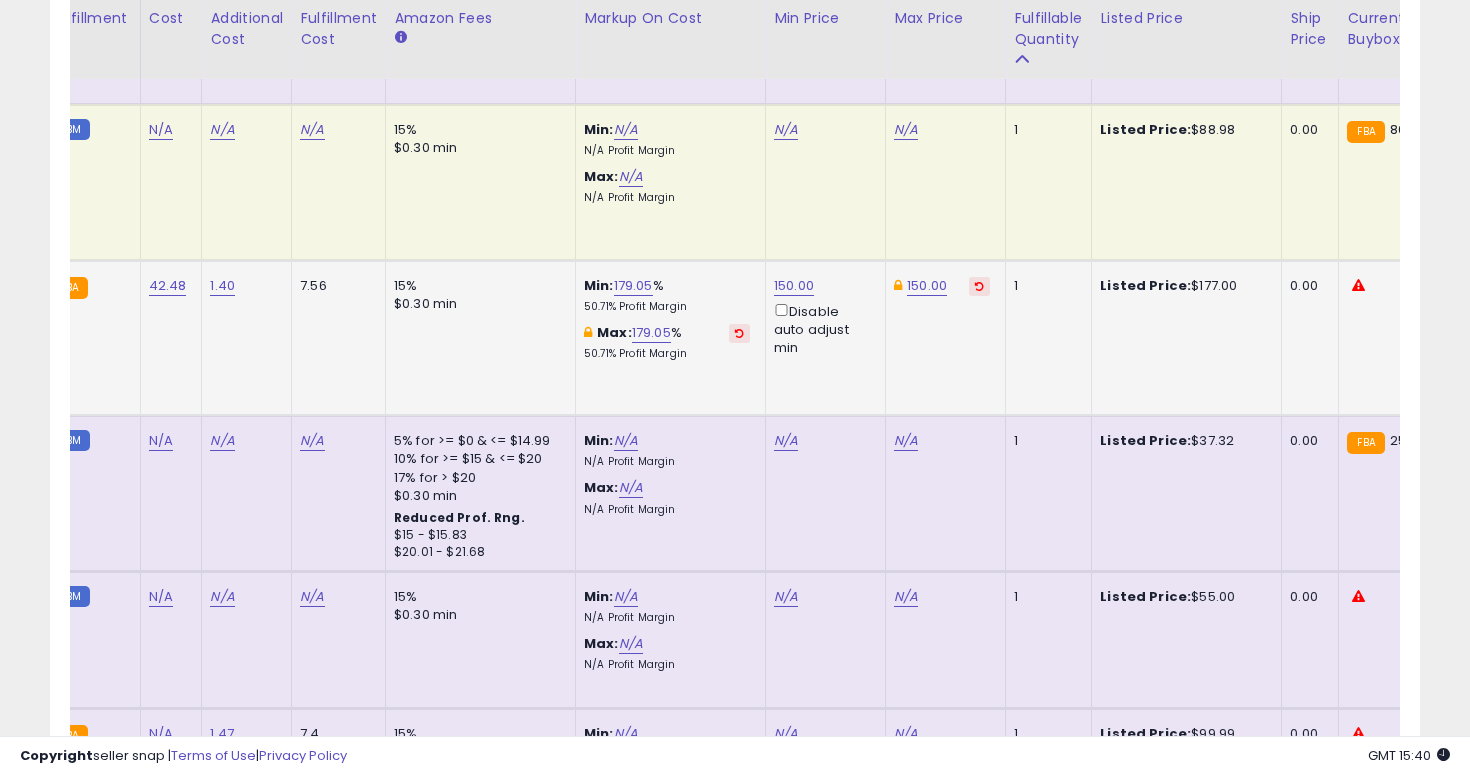 click at bounding box center [898, 285] 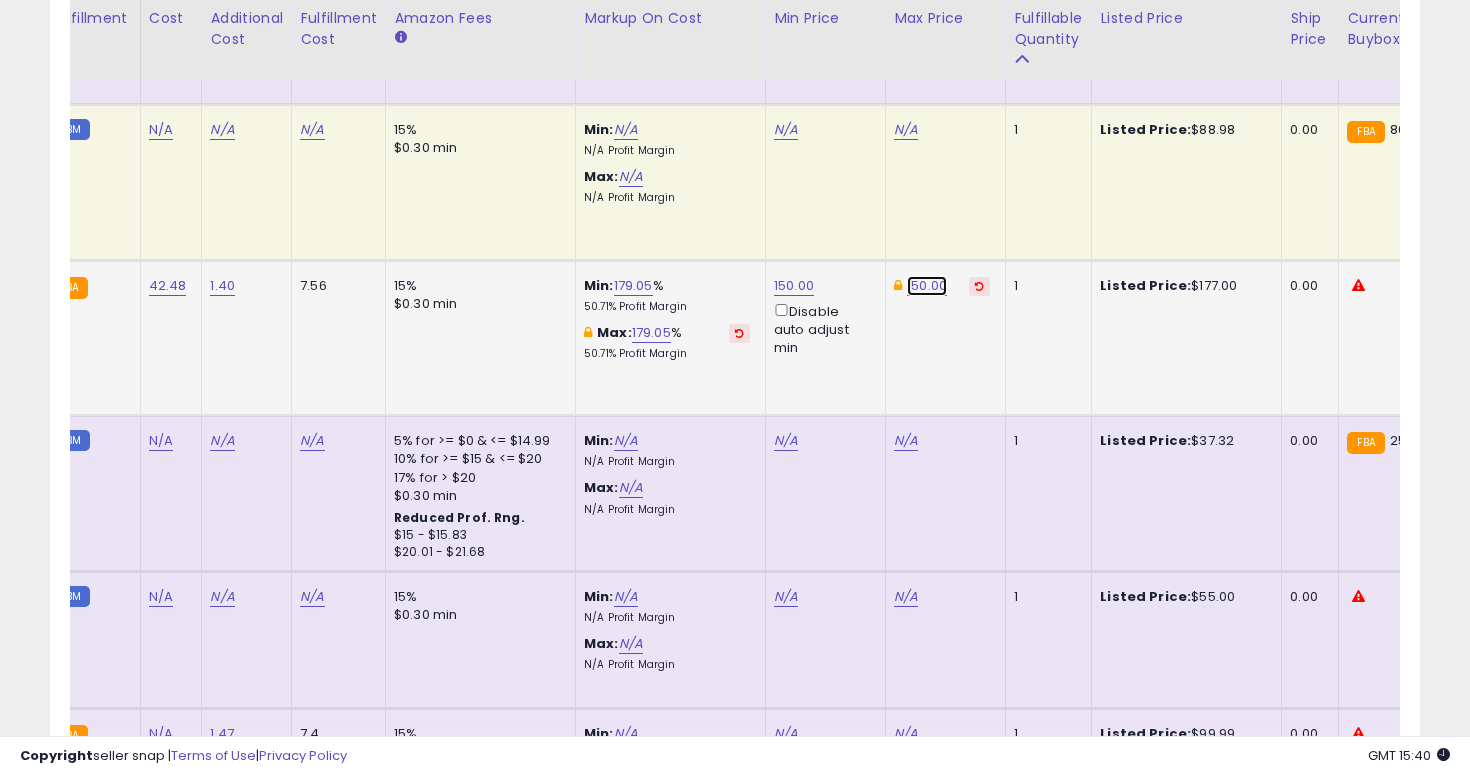 click on "150.00" at bounding box center [926, -1150] 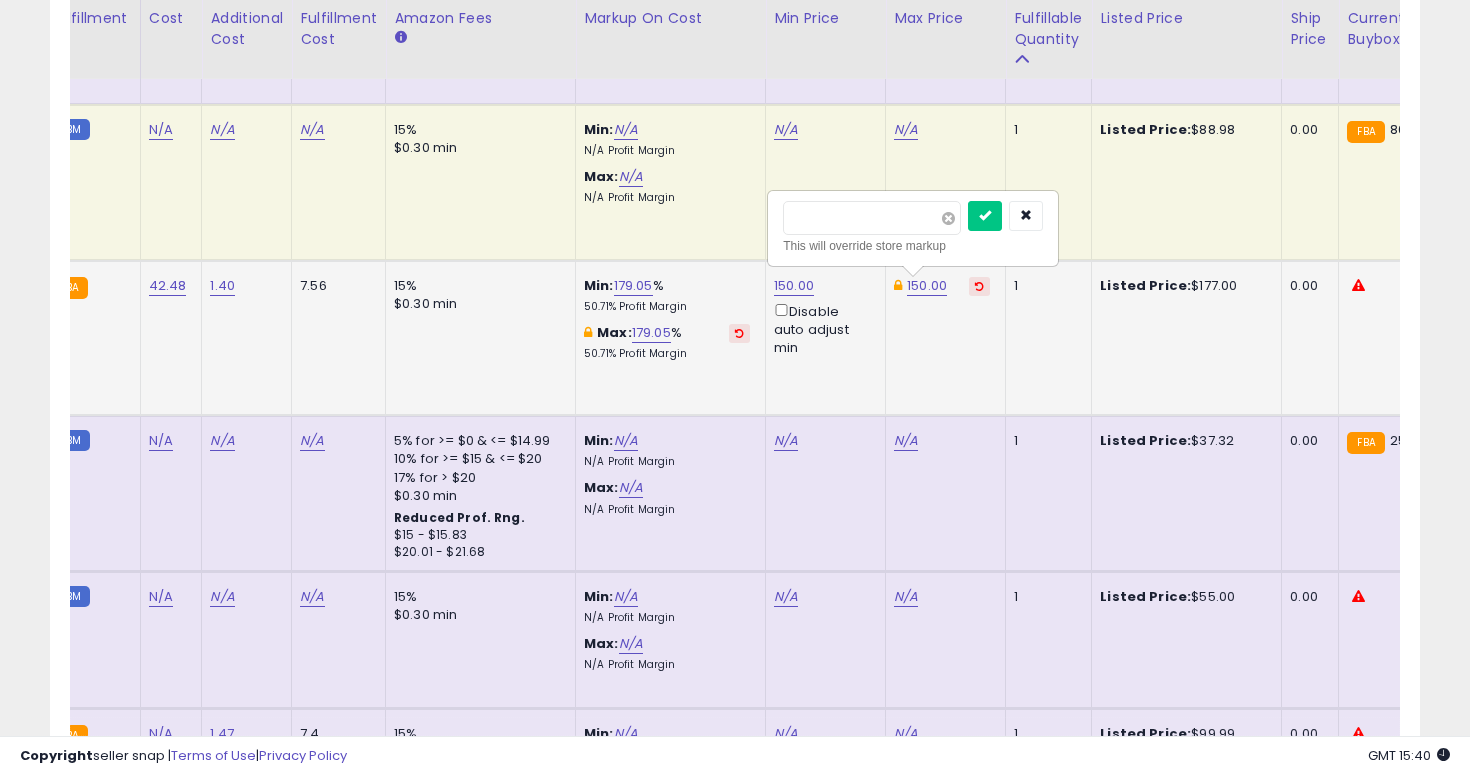 click at bounding box center (948, 218) 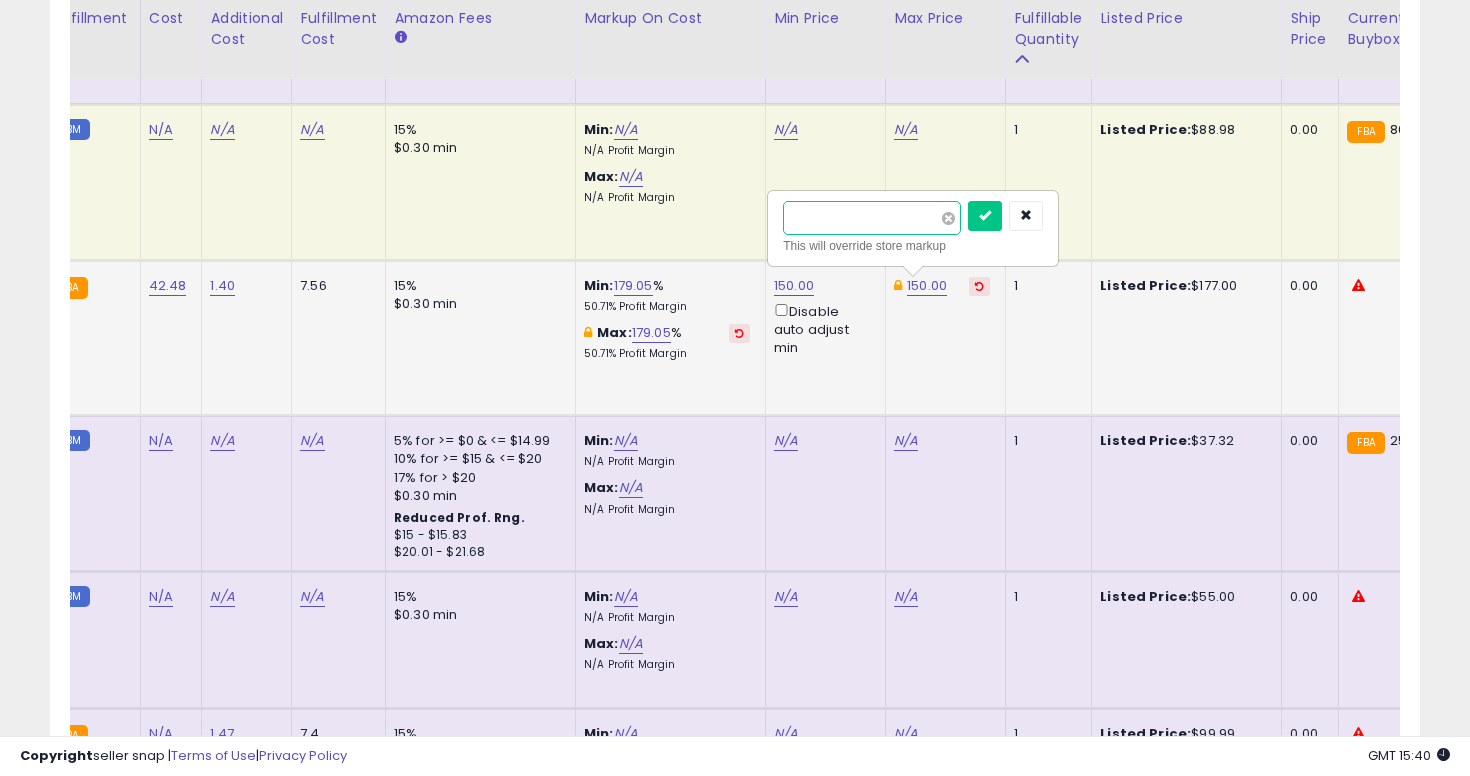 type on "***" 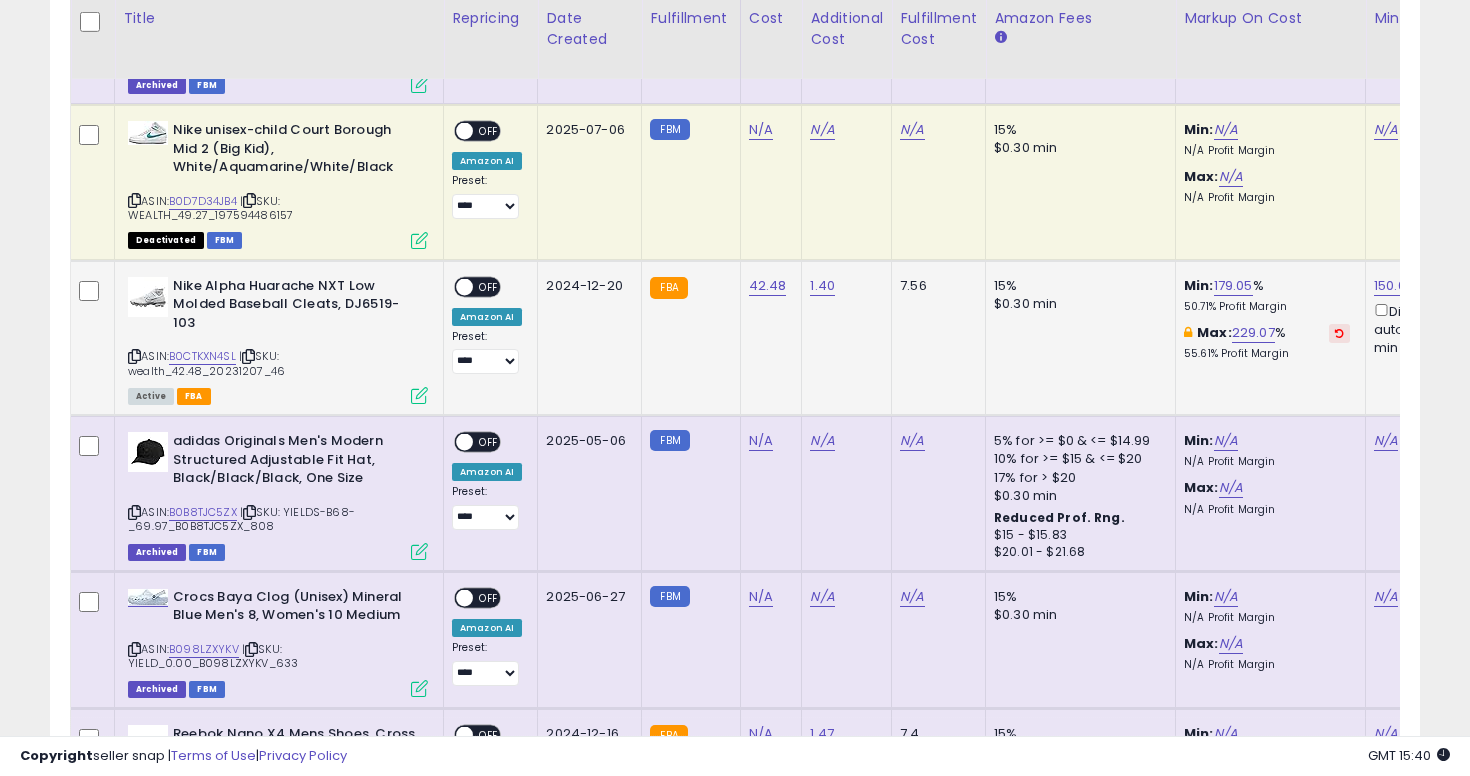 click at bounding box center (464, 286) 